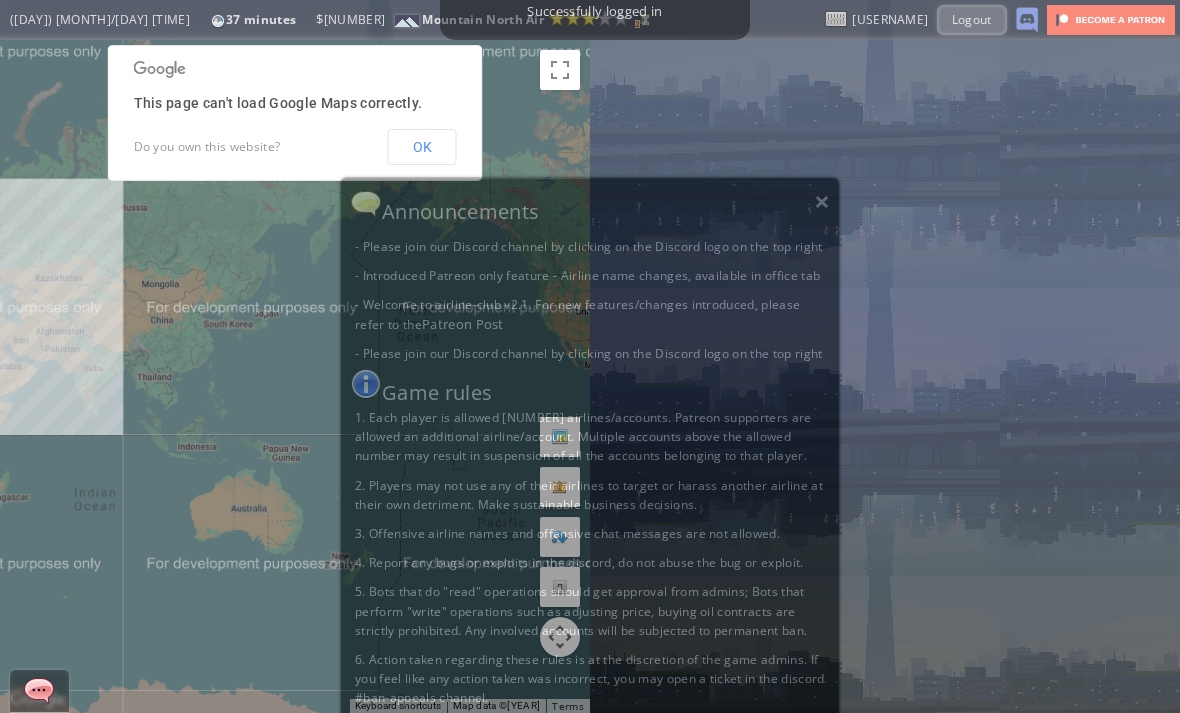 scroll, scrollTop: 0, scrollLeft: 0, axis: both 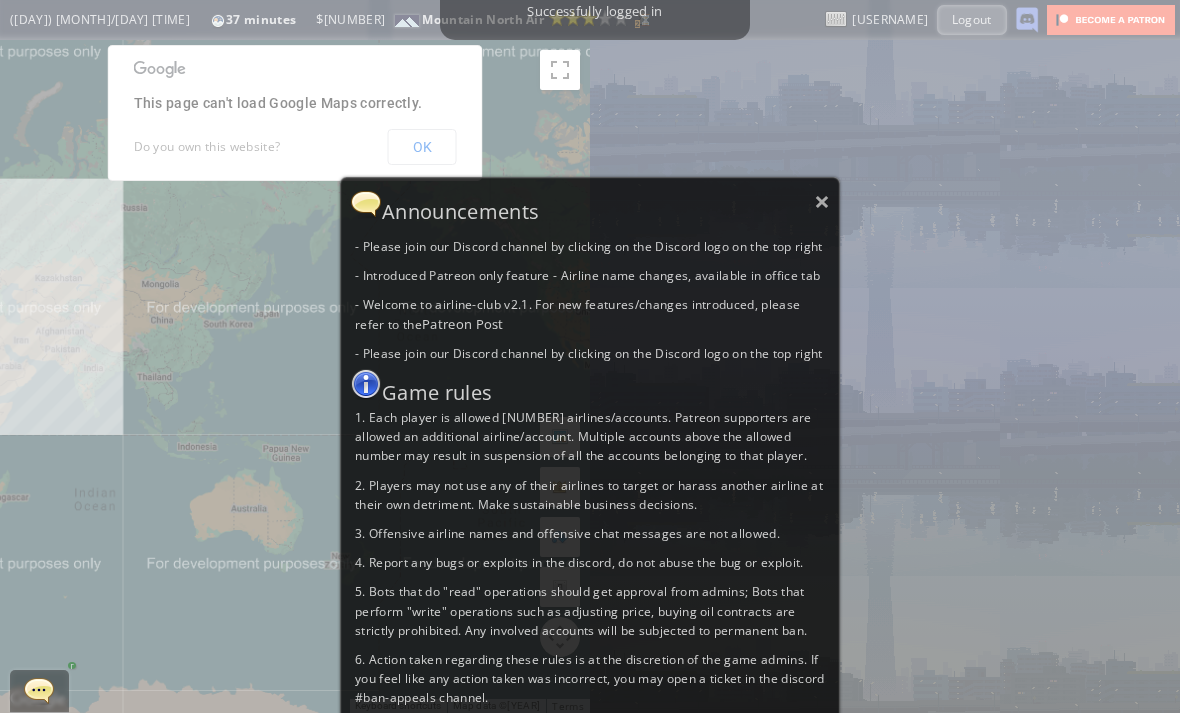 click on "Announcements" at bounding box center (590, 204) 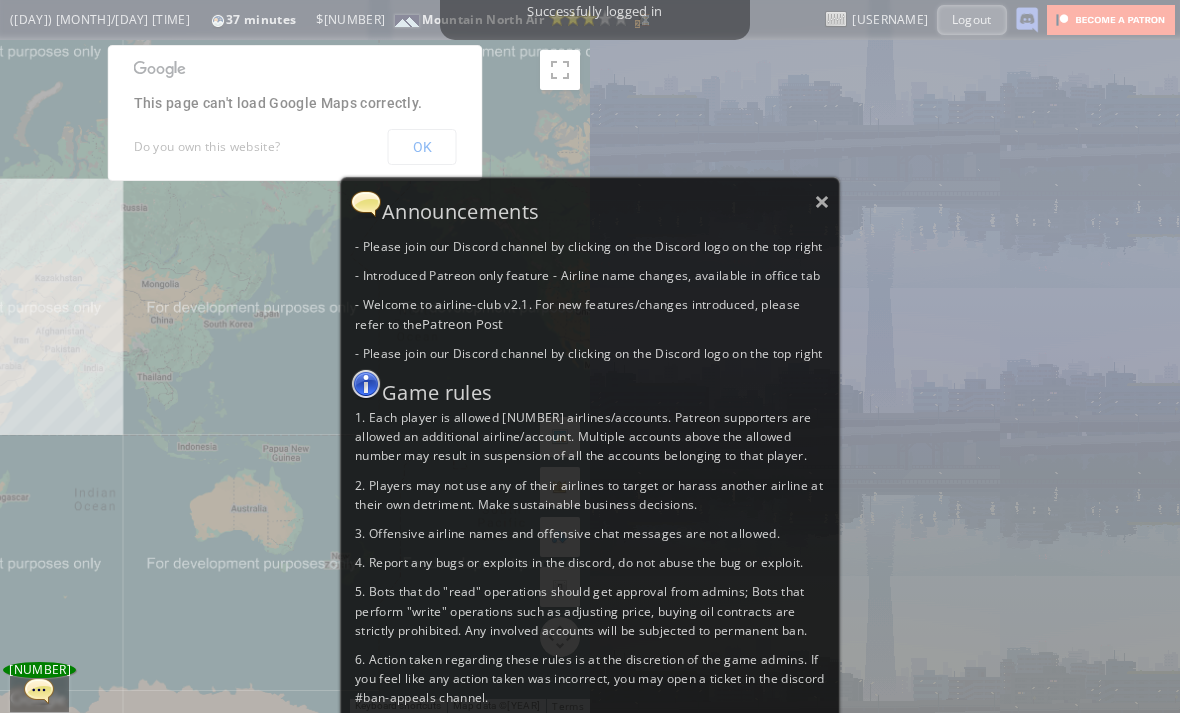 click on "Announcements
- Please join our Discord channel by clicking on the Discord logo on the top right
- Introduced Patreon only feature - Airline name changes, available in office tab
- Welcome to airline-club v2.1. For new features/changes introduced, please refer to the  Patreon Post
- Please join our Discord channel by clicking on the Discord logo on the top right
Game rules
1. Each player is allowed 2 airlines/accounts. Patreon supporters are allowed an additional airline/account. Multiple accounts above the allowed number may result in suspension of all the accounts belonging to that player.
2. Players may not use any of their airlines to target or harass another airline at their own detriment. Make sustainable business decisions.
3. Offensive airline names and offensive chat messages are not allowed.
4. Report any bugs or exploits in the discord, do not abuse the bug or exploit." at bounding box center [590, 356] 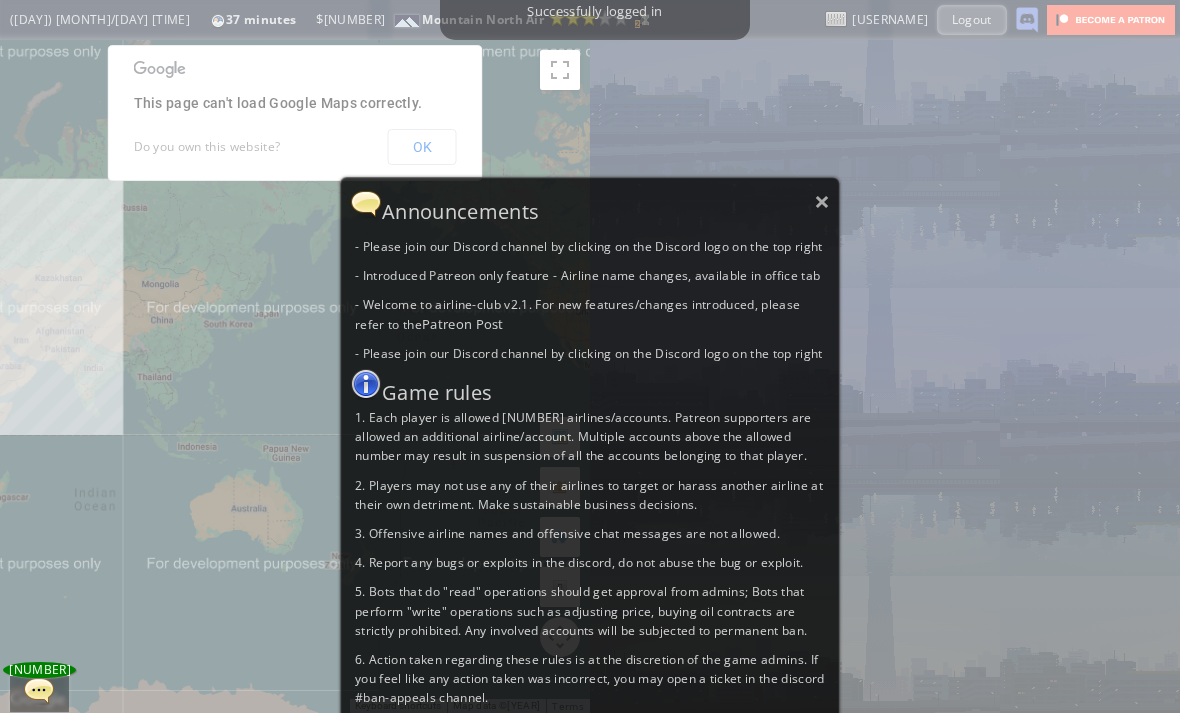 click on "Announcements" at bounding box center (590, 204) 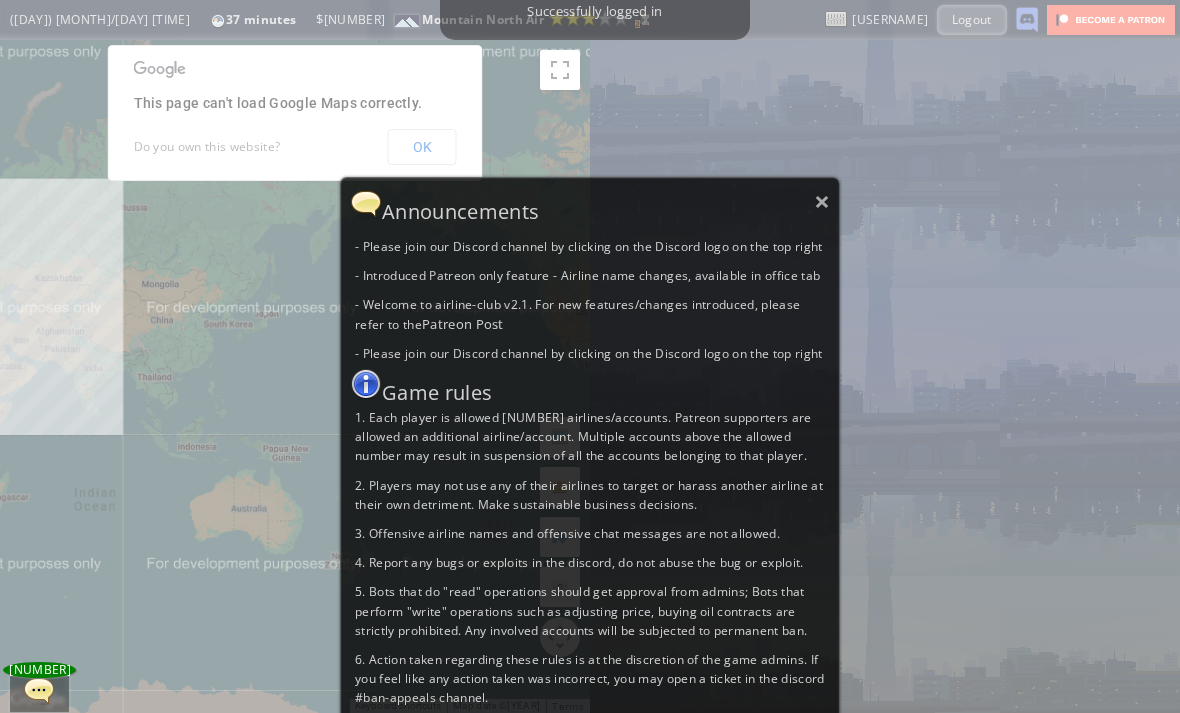 click on "×" at bounding box center [822, 201] 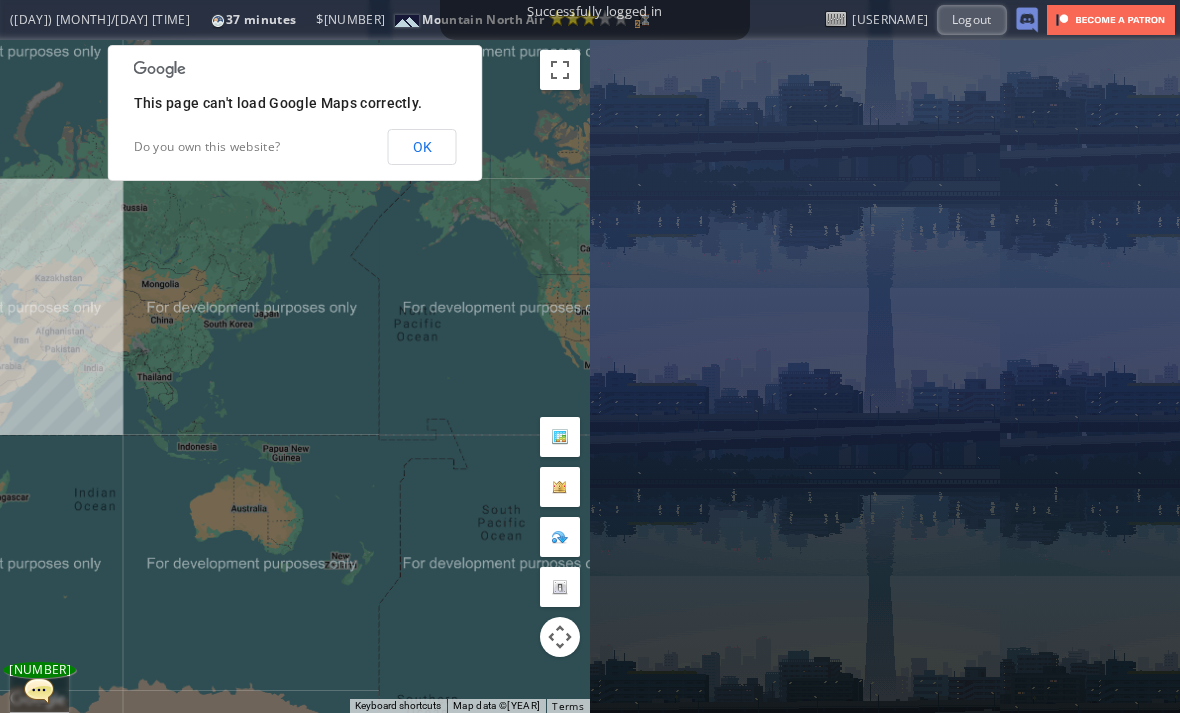 click on "OK" at bounding box center [422, 147] 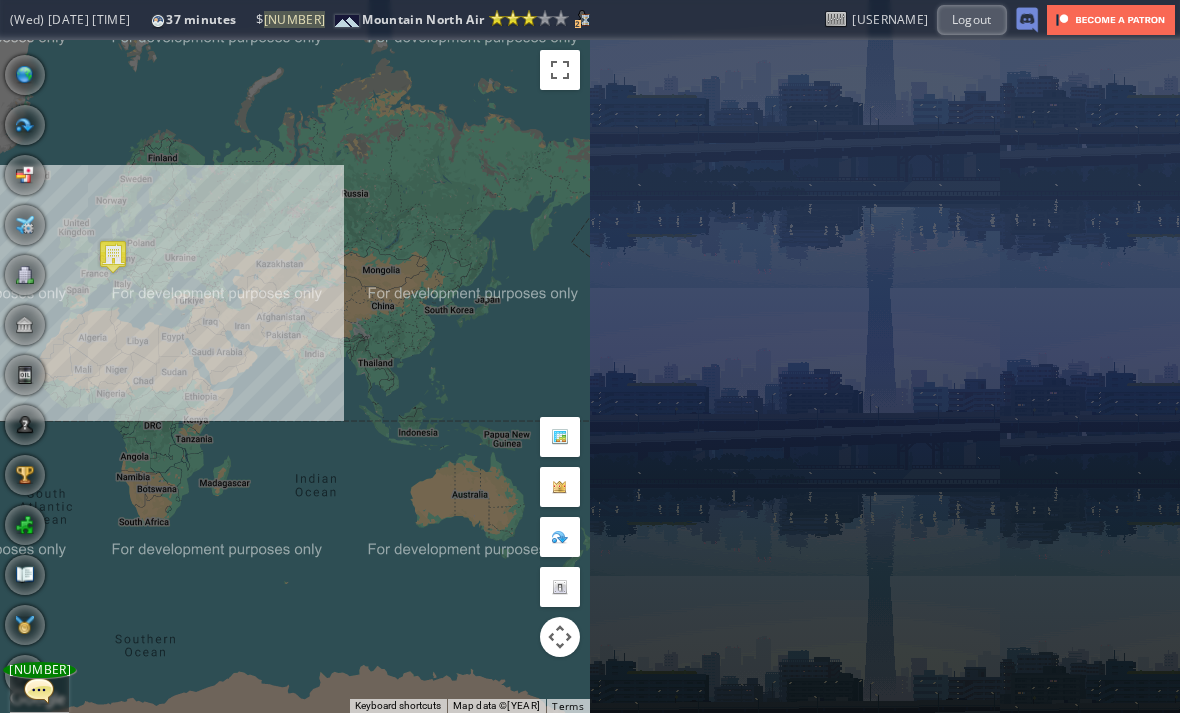 click at bounding box center [7, 356] 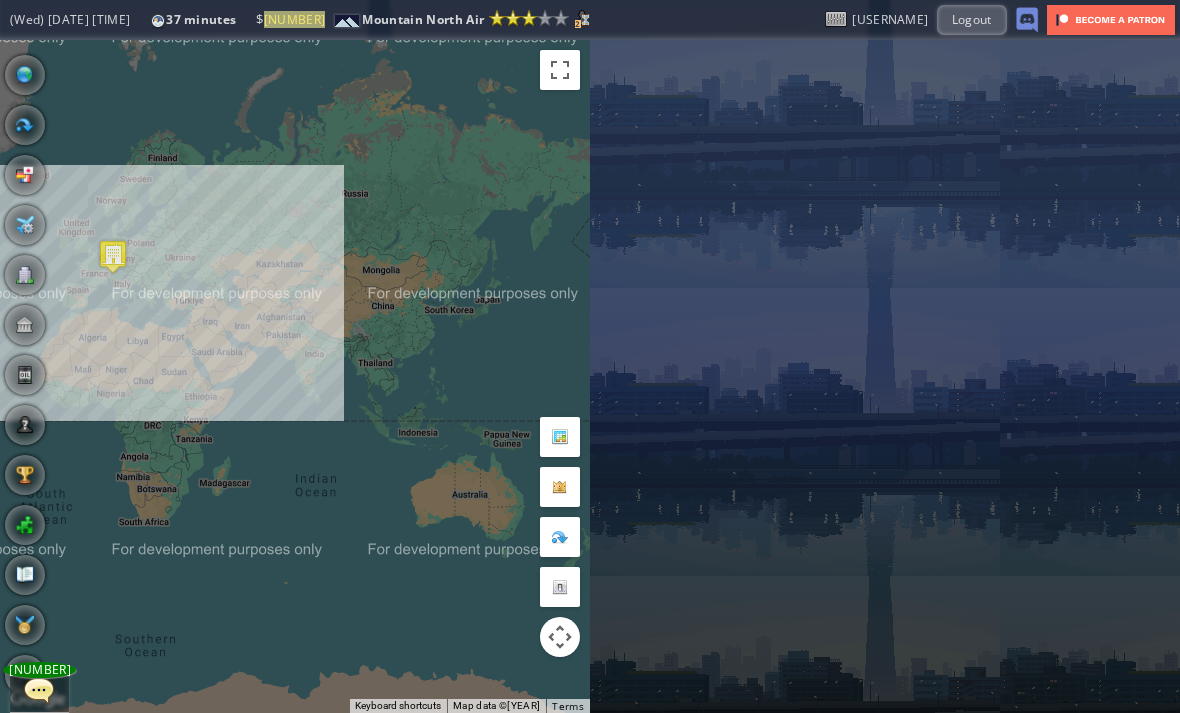 click at bounding box center (25, 625) 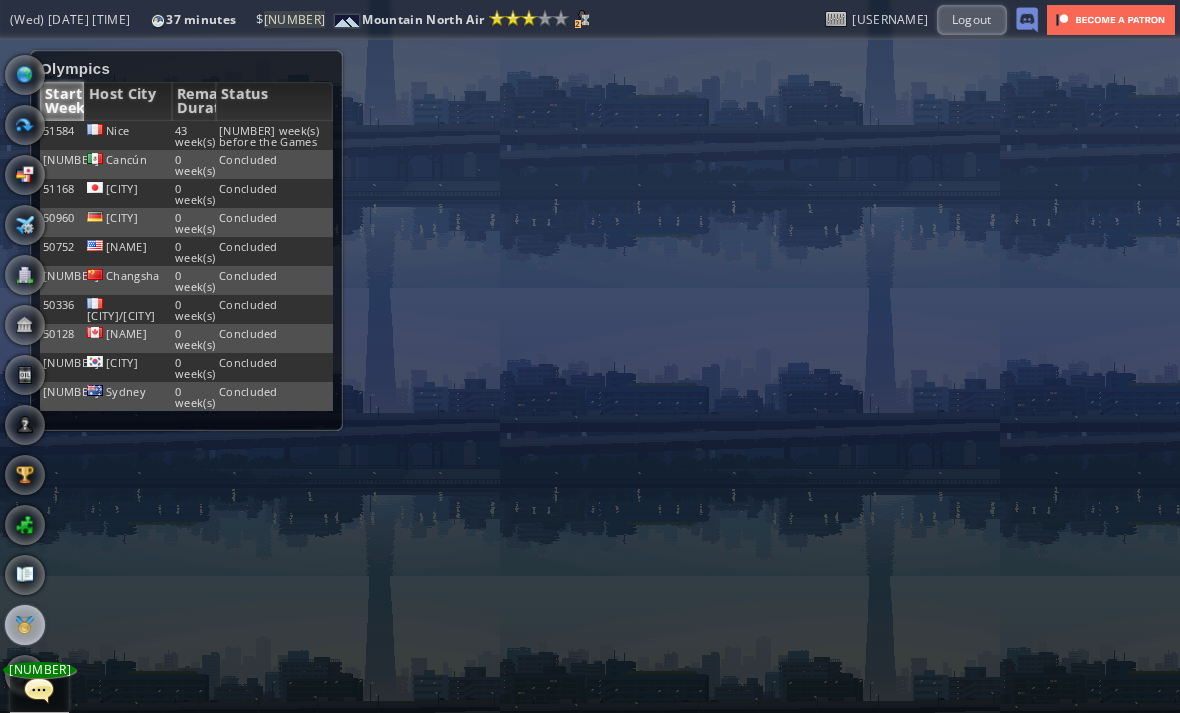 click on "Nice" at bounding box center (128, 135) 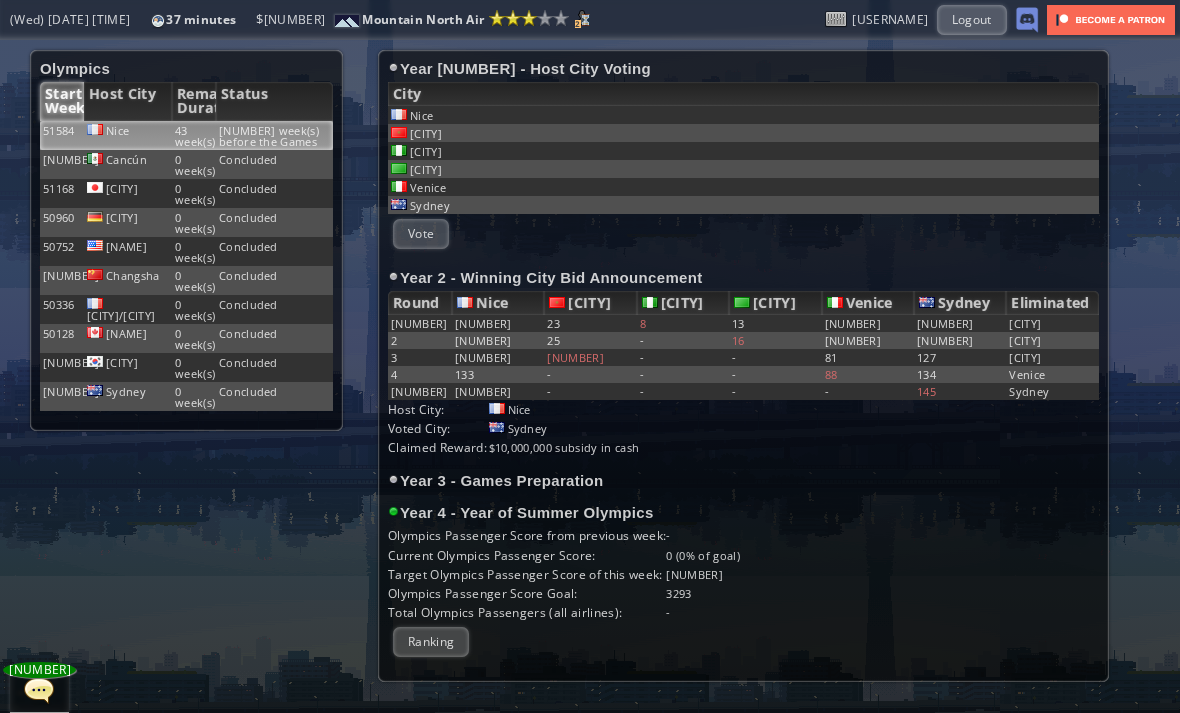 click on "Ranking" at bounding box center [431, 641] 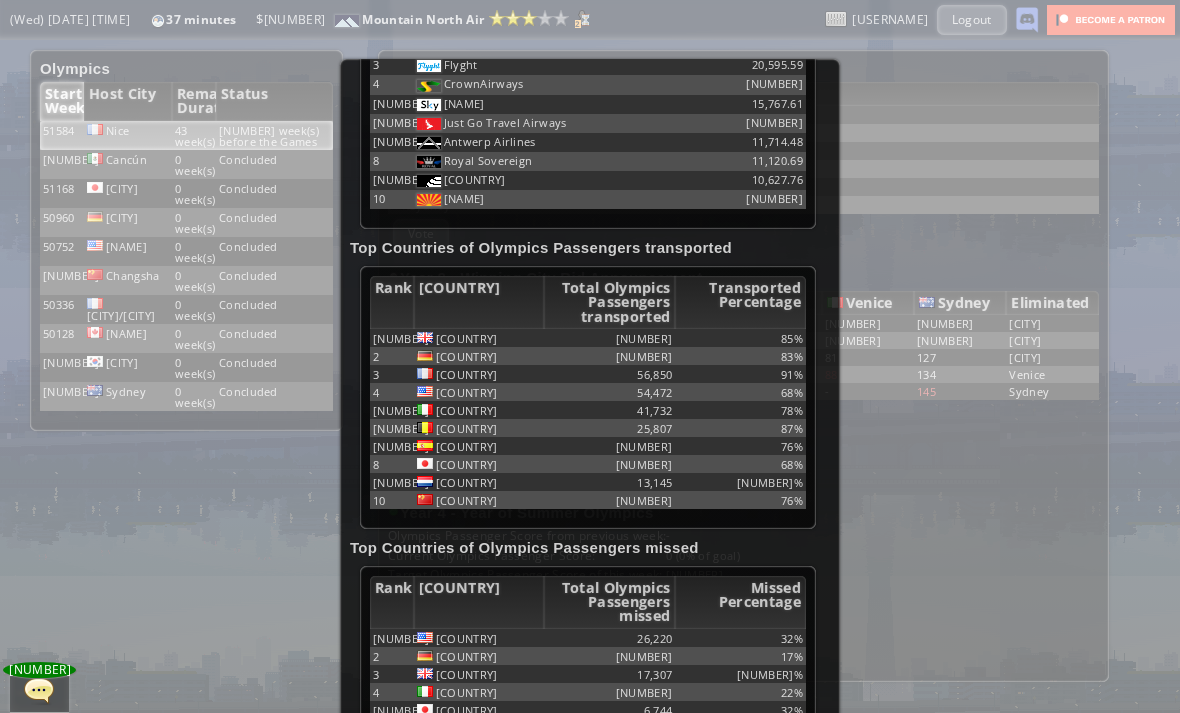 click on "×
Top Airlines
Rank
Airline
Total Score
1 [AIRLINE] 43,481.58 2 [AIRLINE] 20,729.04 3 [AIRLINE] 20,595.59 4 [AIRLINE] 17,592.94 5 [AIRLINE] 15,767.61 6 [AIRLINE] 15,410.46 7 [AIRLINE] 11,714.48 8 [AIRLINE] 11,120.69 9 [AIRLINE] 10,627.76 10 [AIRLINE] 9,936.1
Top Countries of Olympics Passengers transported
Rank
Country
Total Olympics Passengers transported
Transported Percentage
1 [COUNTRY] 96,349 85% 2 [COUNTRY] 90,754 83% 3 [COUNTRY] 56,850 91% 4 [COUNTRY] 54,472 68% 5 [COUNTRY] 41,732 78% 6 [COUNTRY] 25,807 87% 7 [COUNTRY] 19,915 76% 8 [COUNTRY] 14,337 68% 9 [COUNTRY] 13,145 82% 10 [COUNTRY] 9,829 76%
Top Countries of Olympics Passengers missed
Rank
Country
Total Olympics Passengers missed
Missed Percentage
1 26,220 32% 2 [COUNTRY] 3" at bounding box center [590, 356] 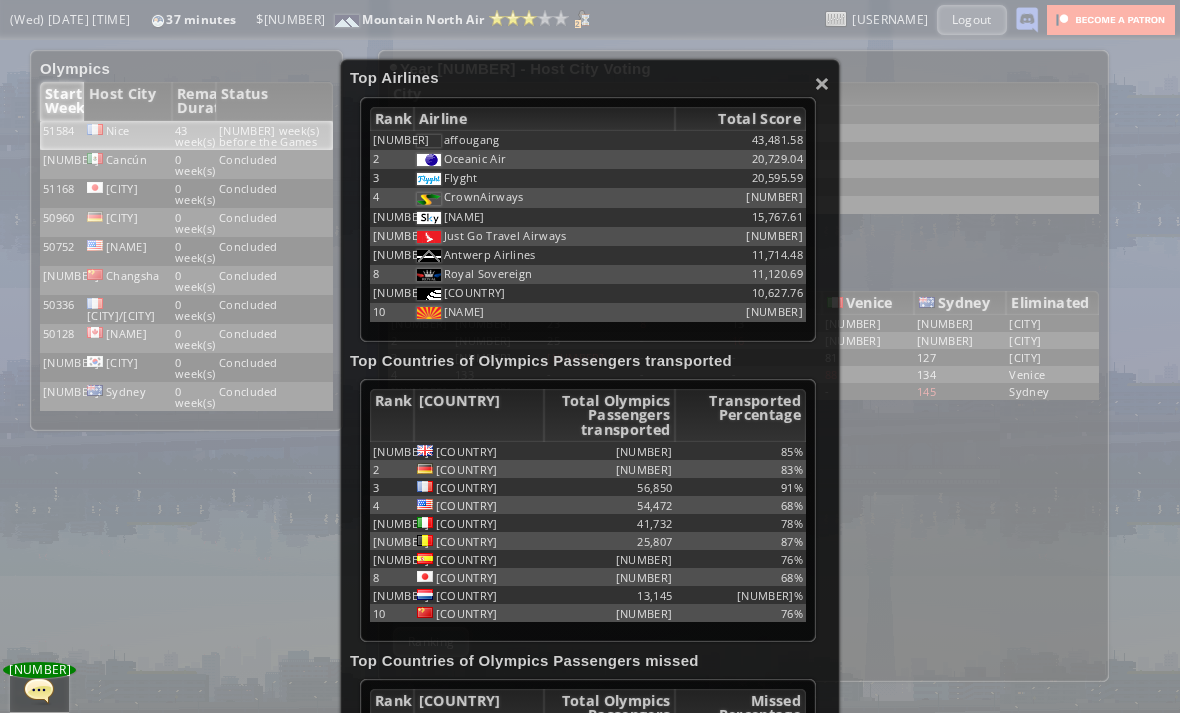 scroll, scrollTop: 0, scrollLeft: 0, axis: both 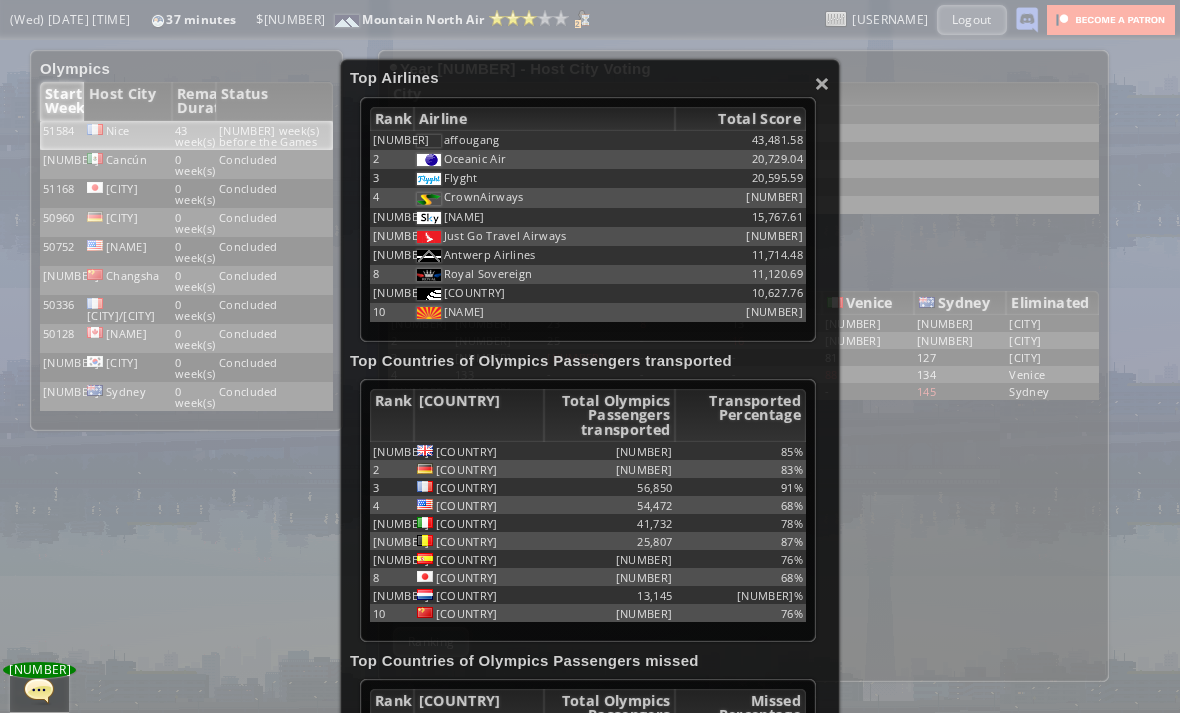click on "×" at bounding box center (822, 83) 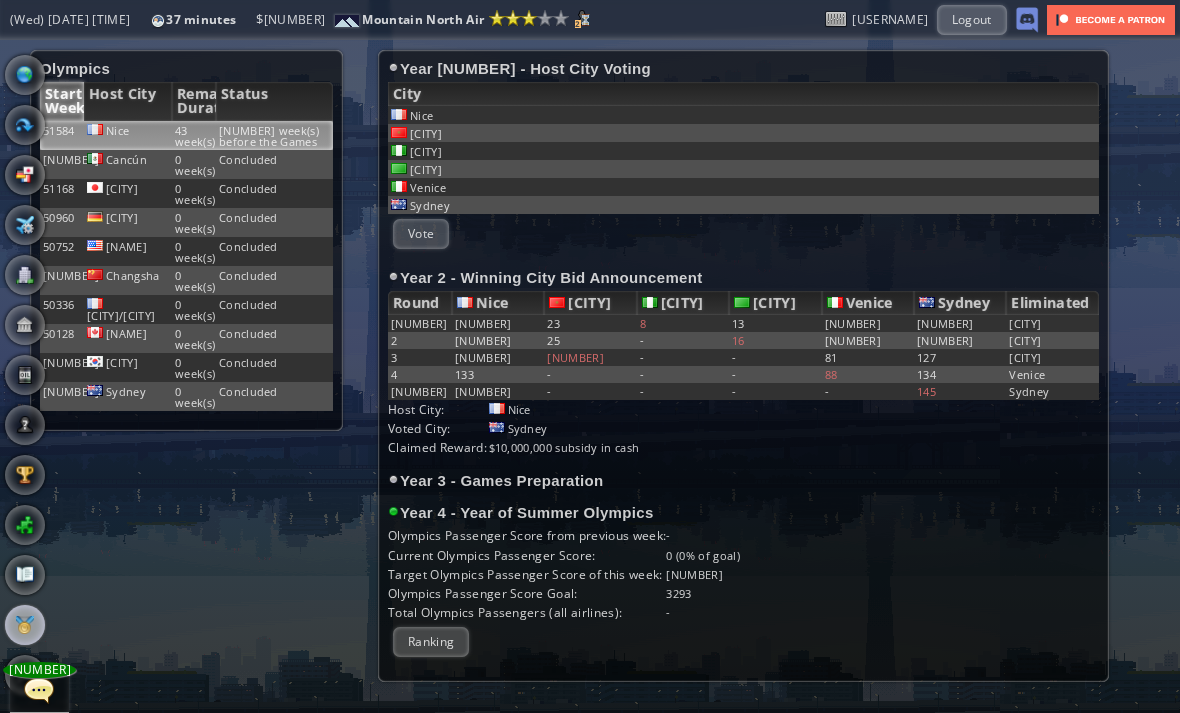 click at bounding box center [25, 75] 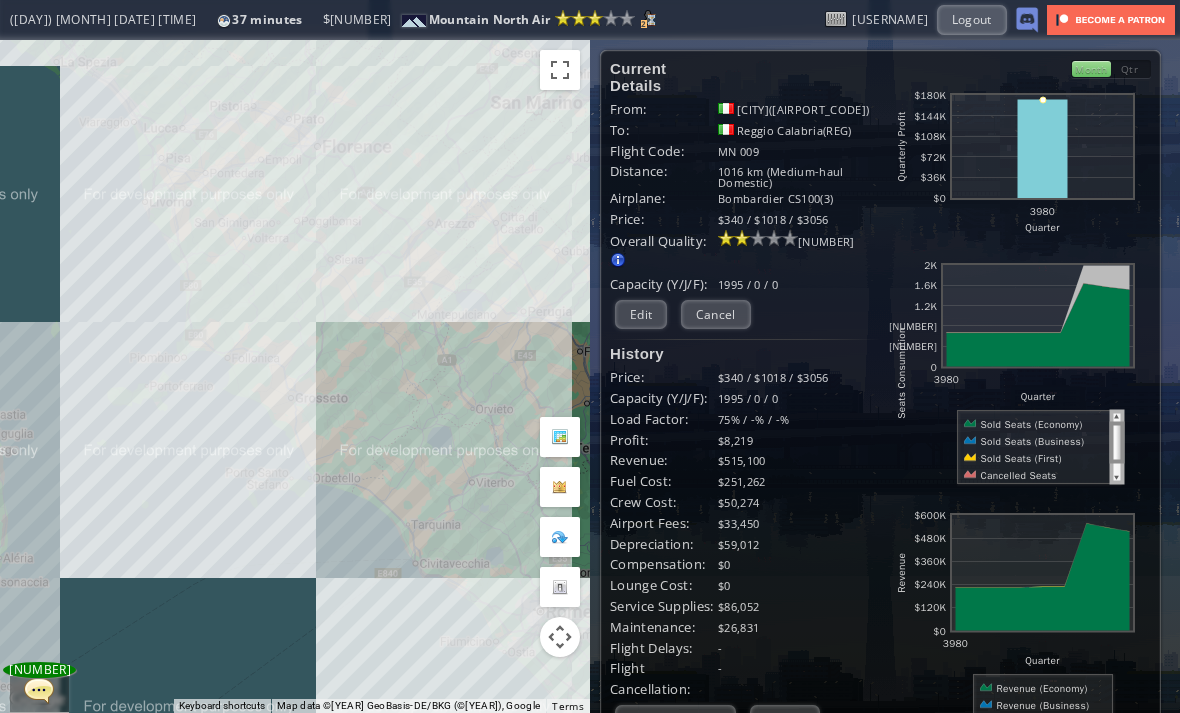 scroll, scrollTop: 0, scrollLeft: 0, axis: both 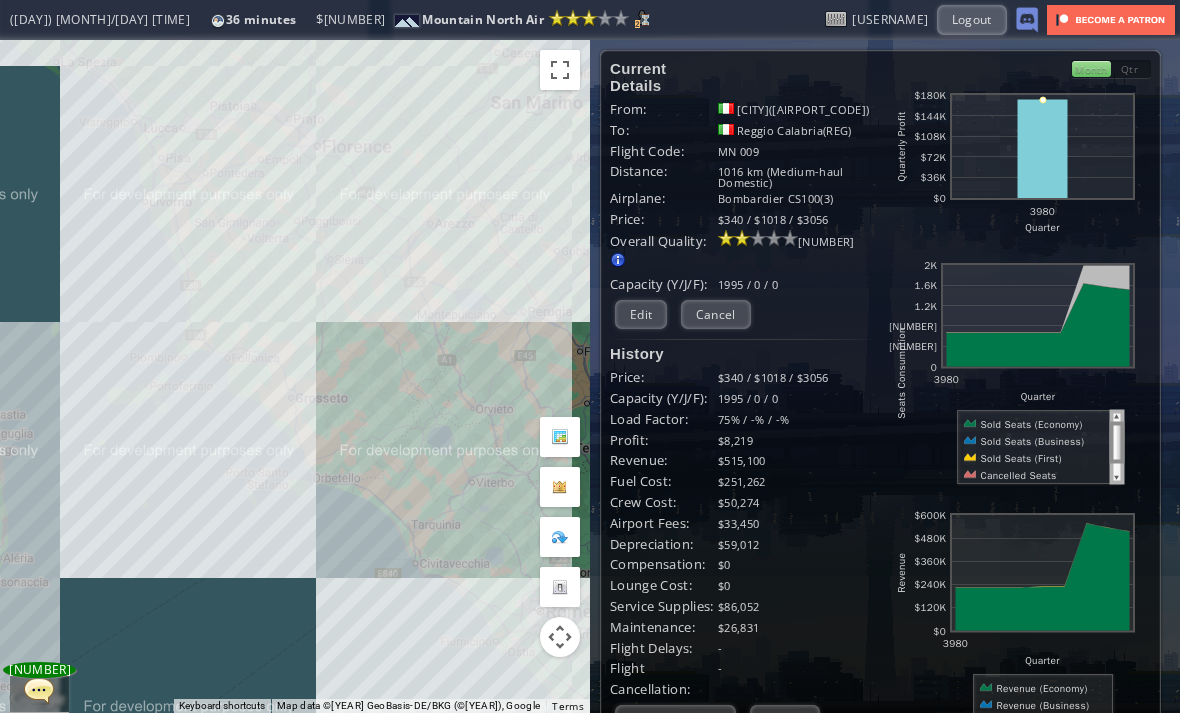 click on "Edit" at bounding box center [641, 314] 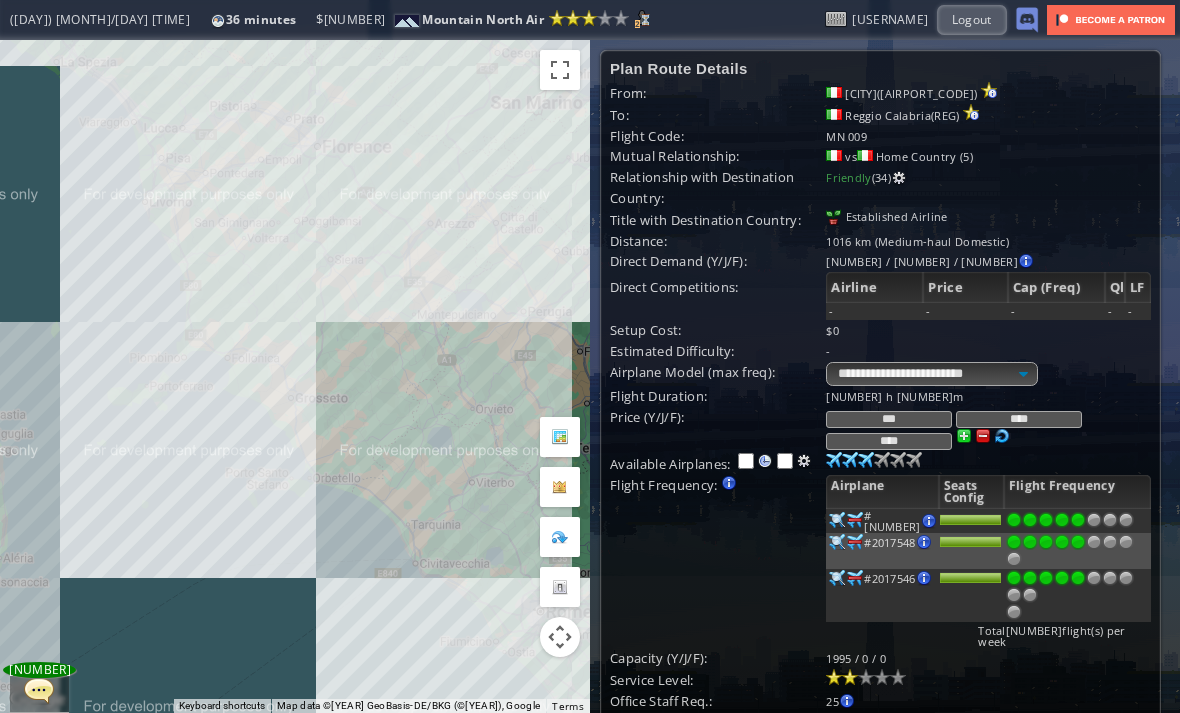 click at bounding box center [1062, 520] 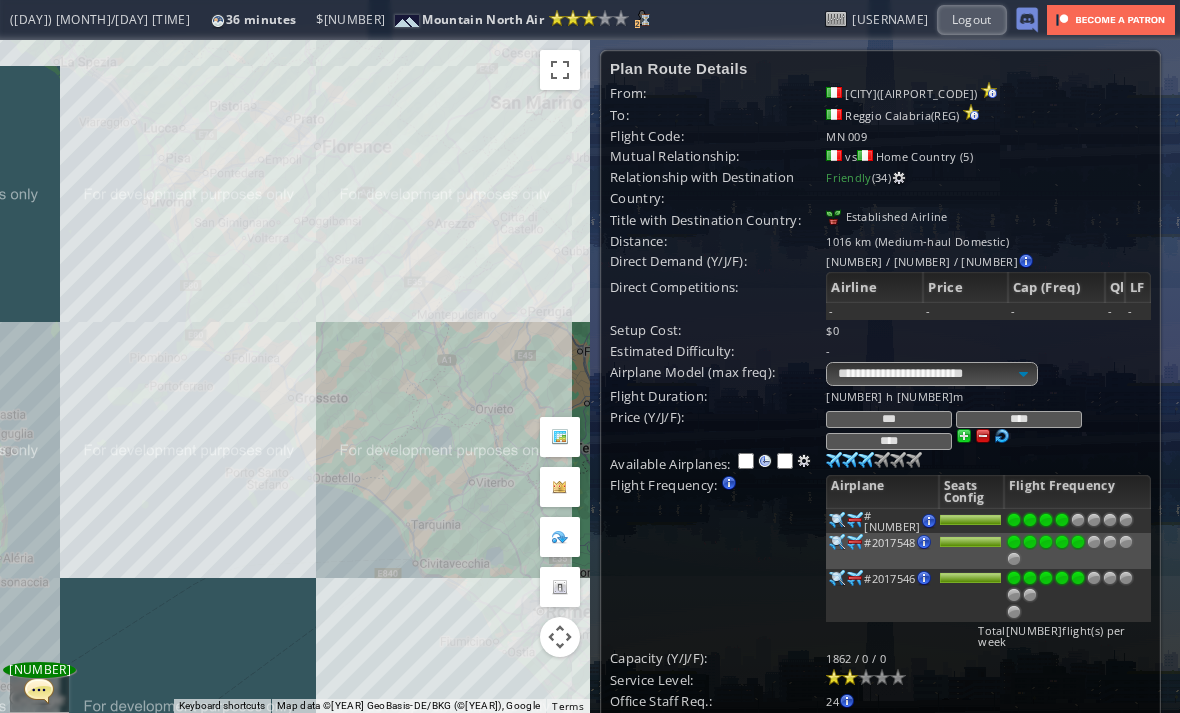click on "Cancel" at bounding box center (819, 730) 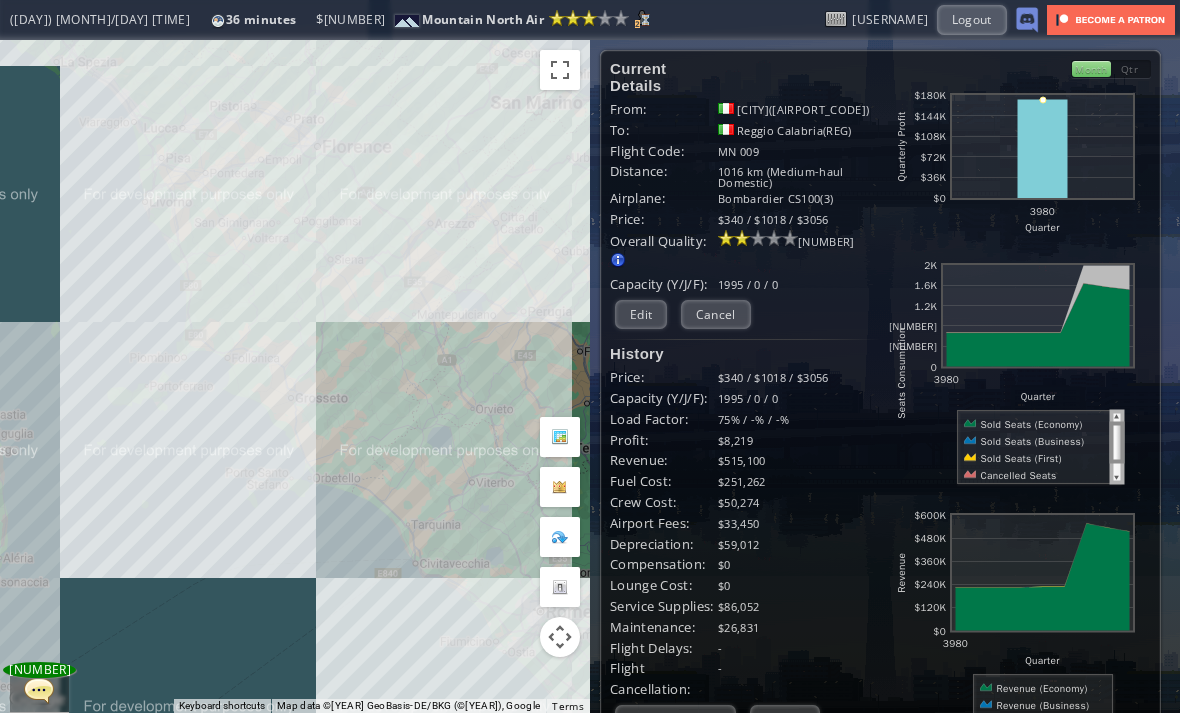 click on "Edit" at bounding box center [641, 314] 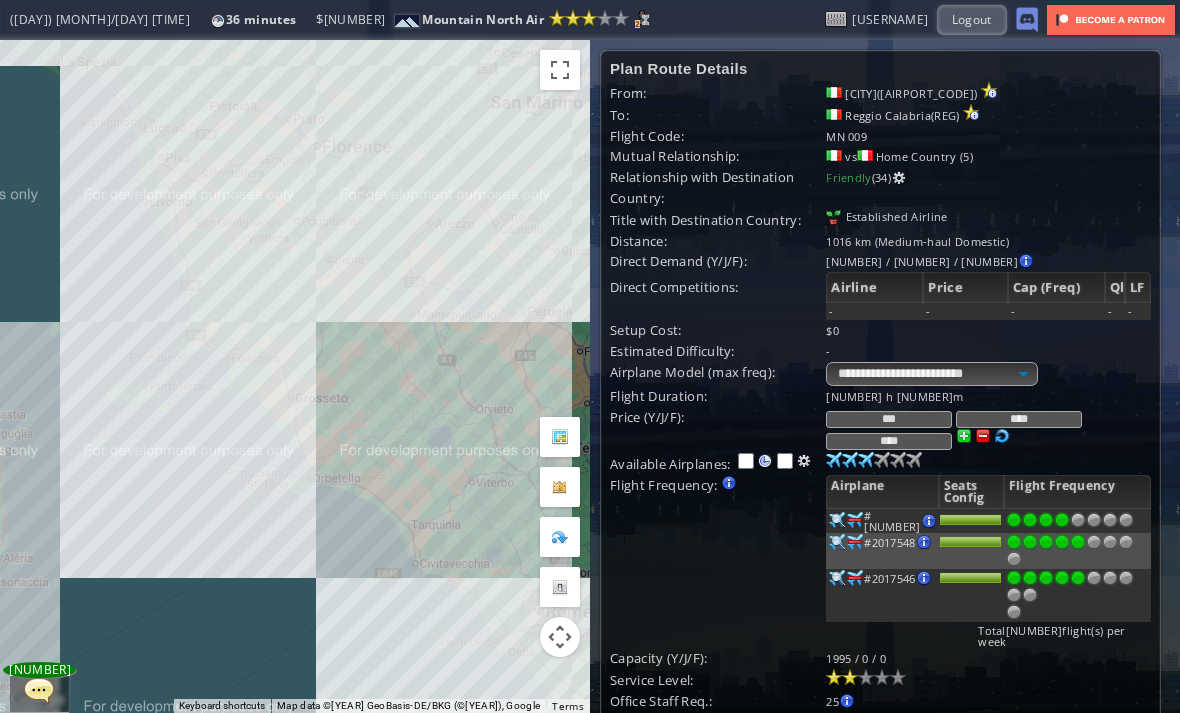 click at bounding box center (1062, 520) 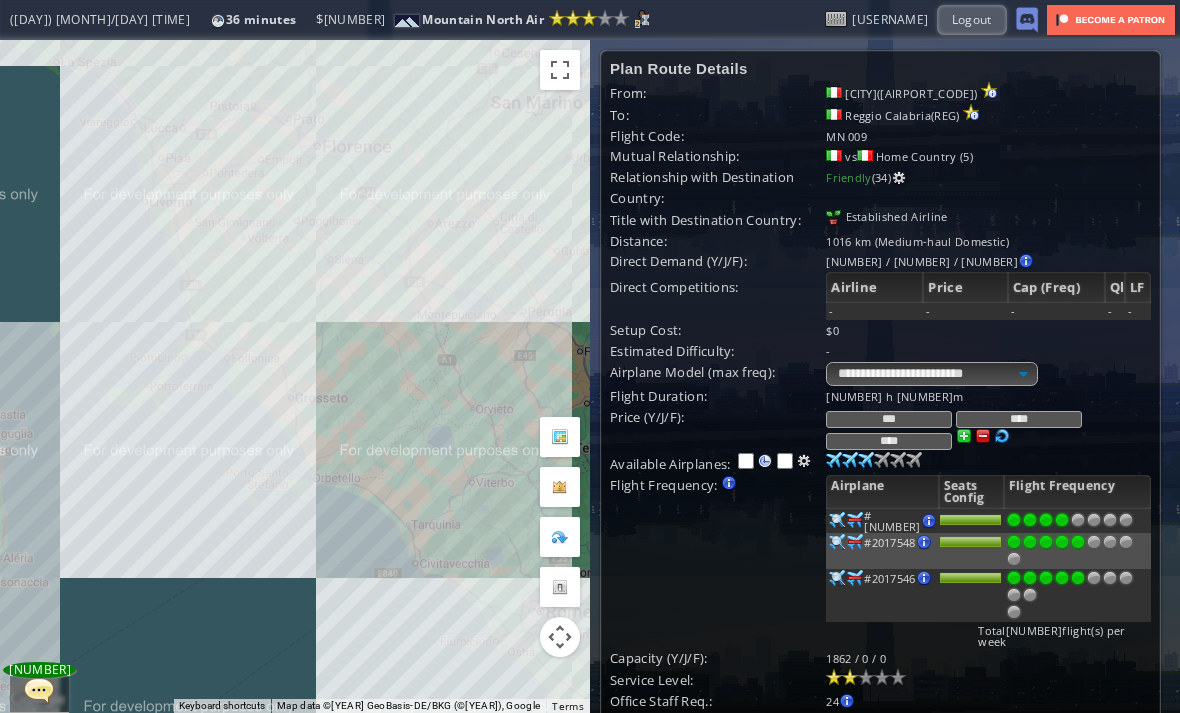click at bounding box center [1046, 520] 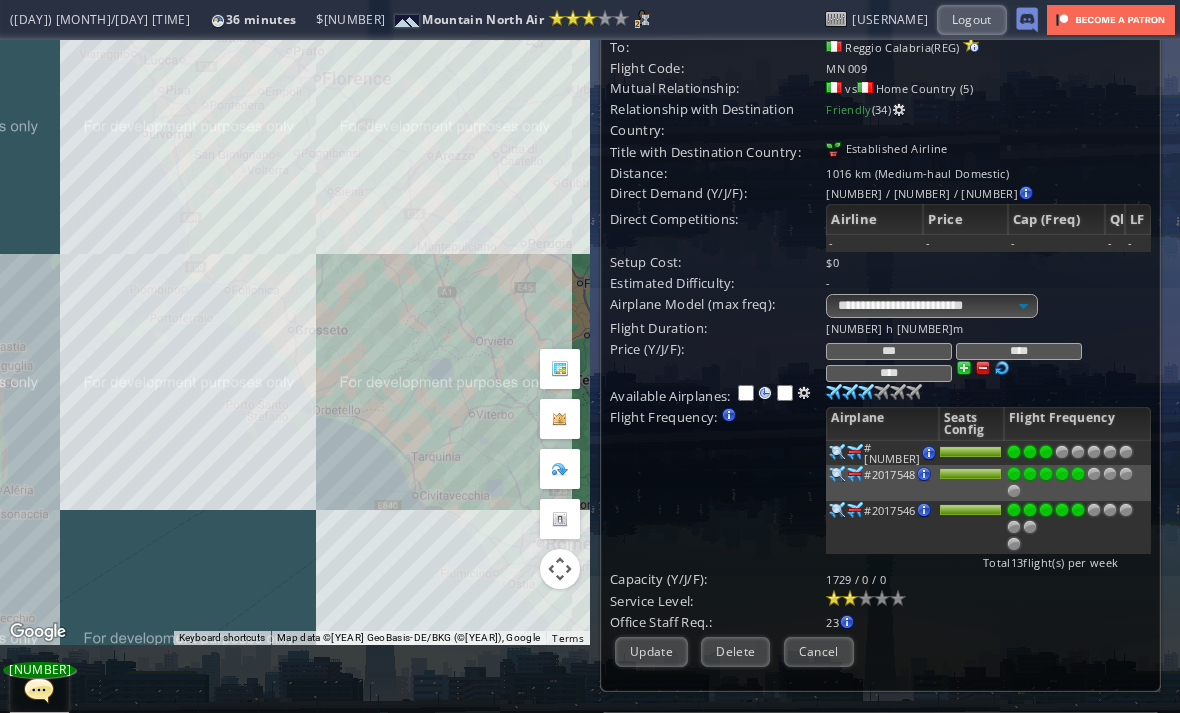 scroll, scrollTop: 68, scrollLeft: 0, axis: vertical 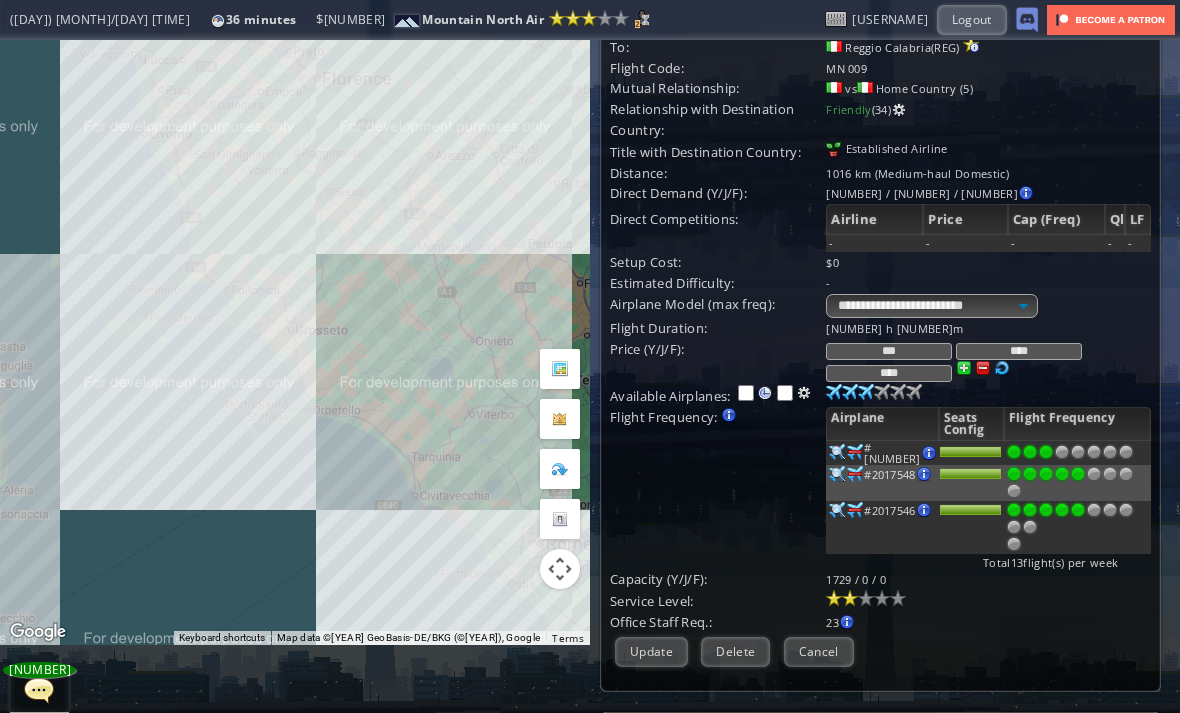 click on "Update" at bounding box center (651, 651) 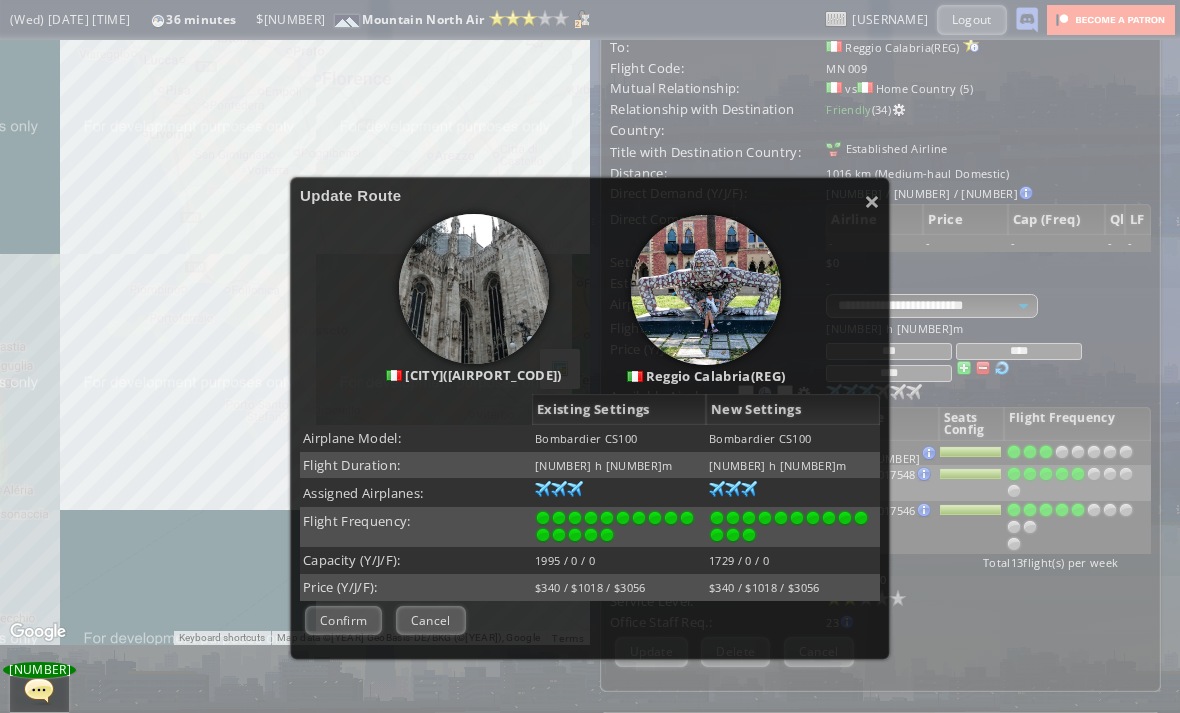 click on "Confirm" at bounding box center (343, 620) 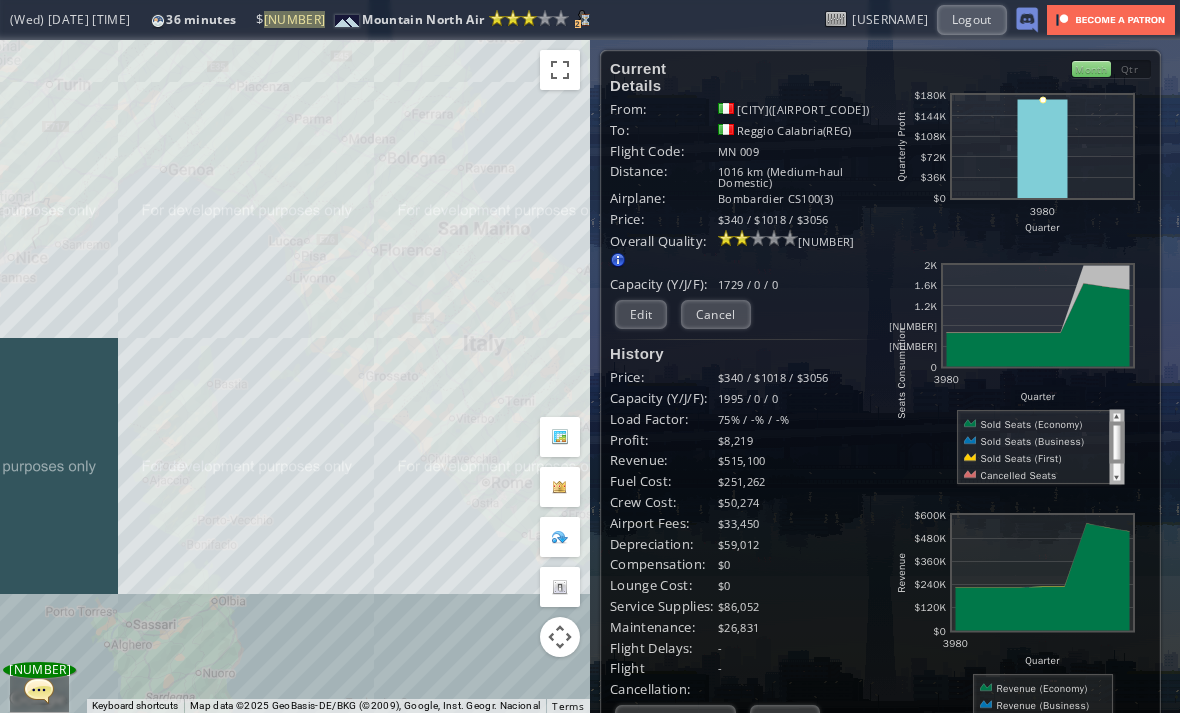 scroll, scrollTop: 0, scrollLeft: 0, axis: both 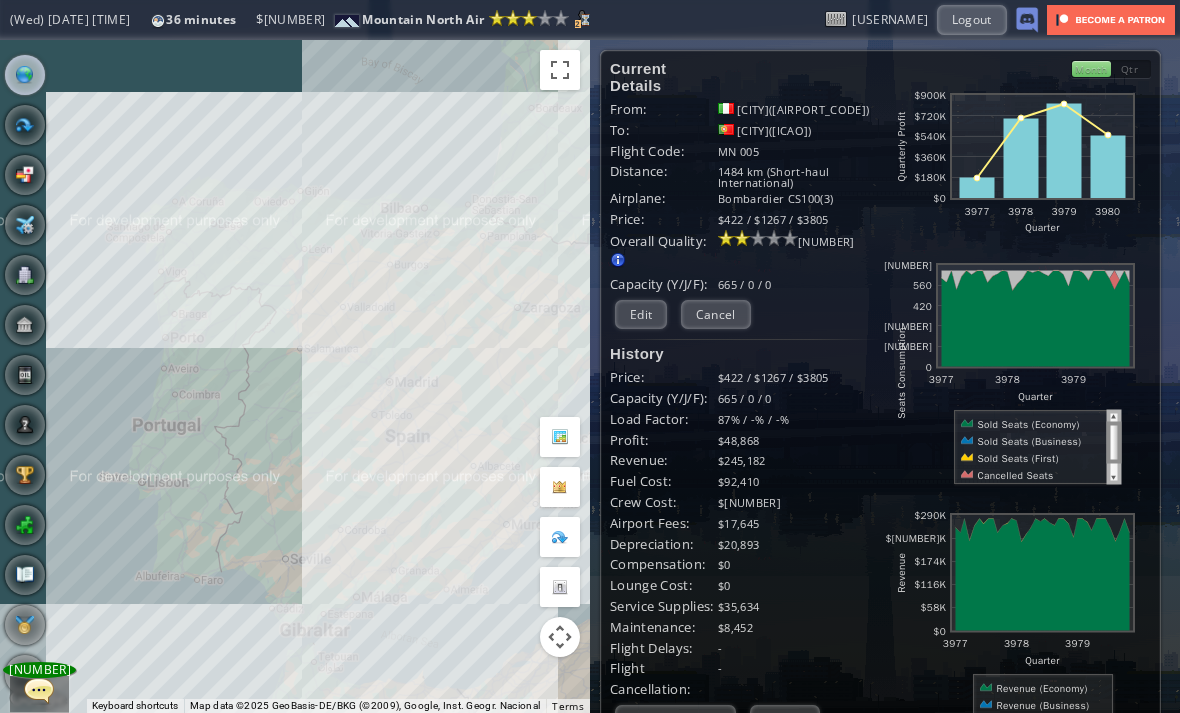 click at bounding box center (560, 437) 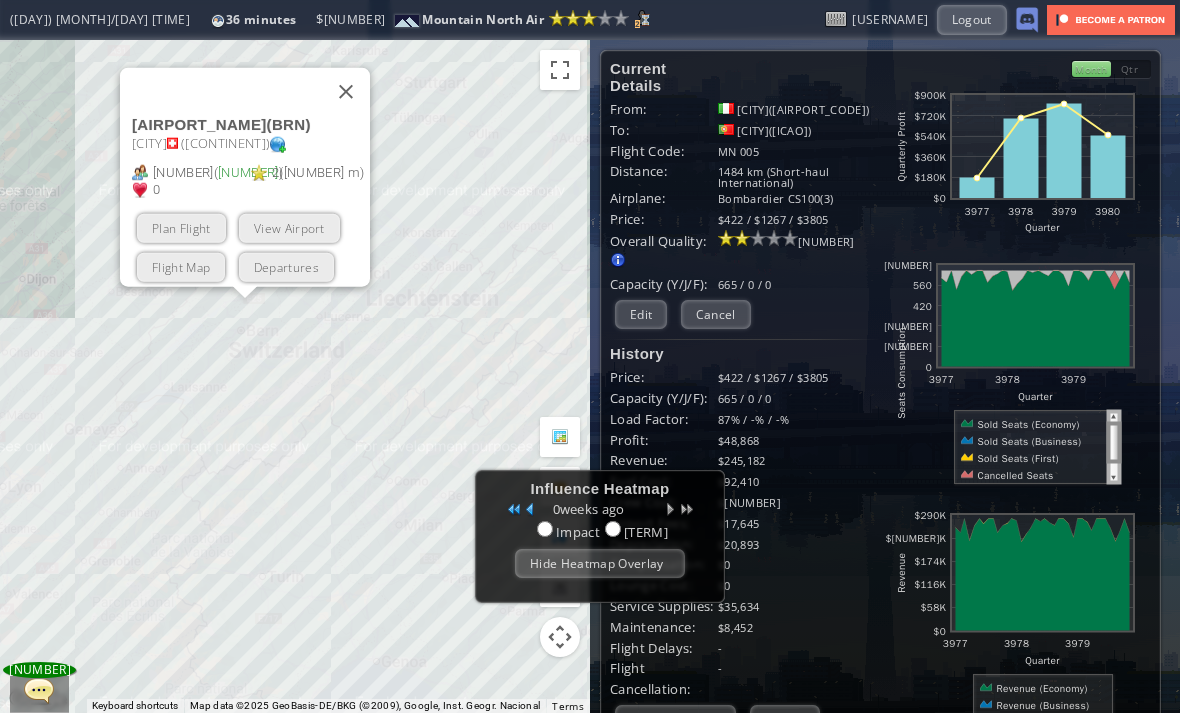 click on "Plan Flight" at bounding box center (181, 227) 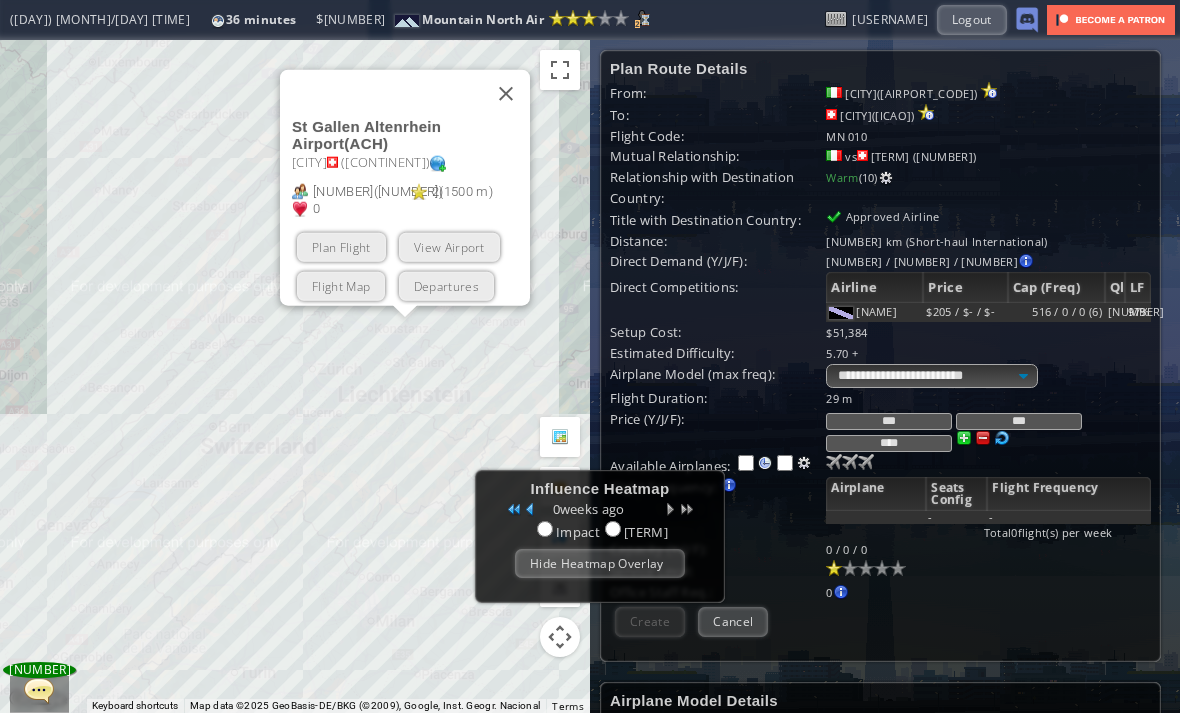 click on "Plan Flight" at bounding box center [341, 246] 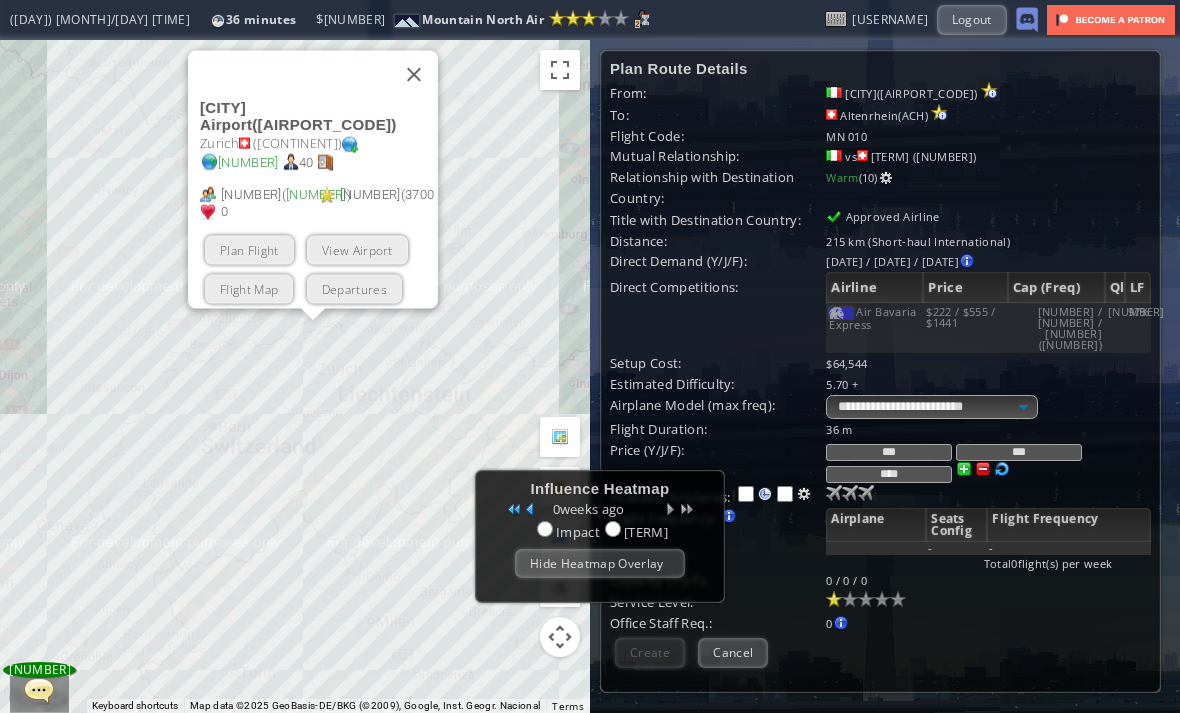 click on "Plan Flight" at bounding box center [249, 249] 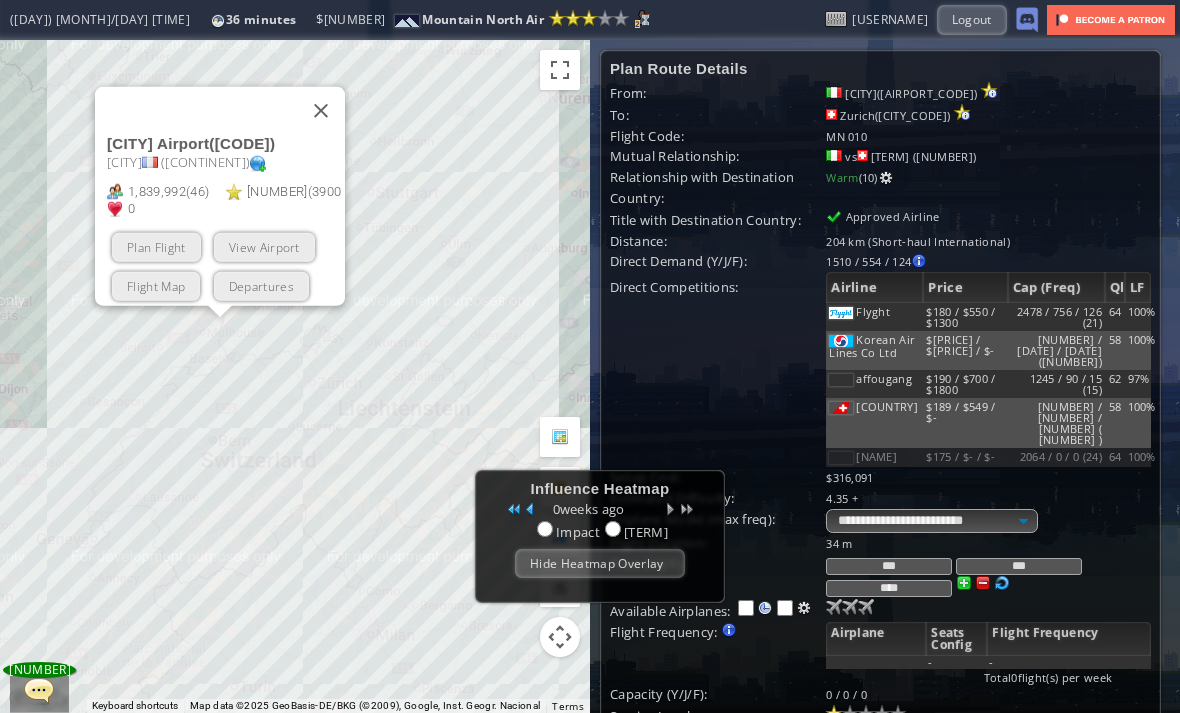 click on "Plan Flight" at bounding box center [156, 246] 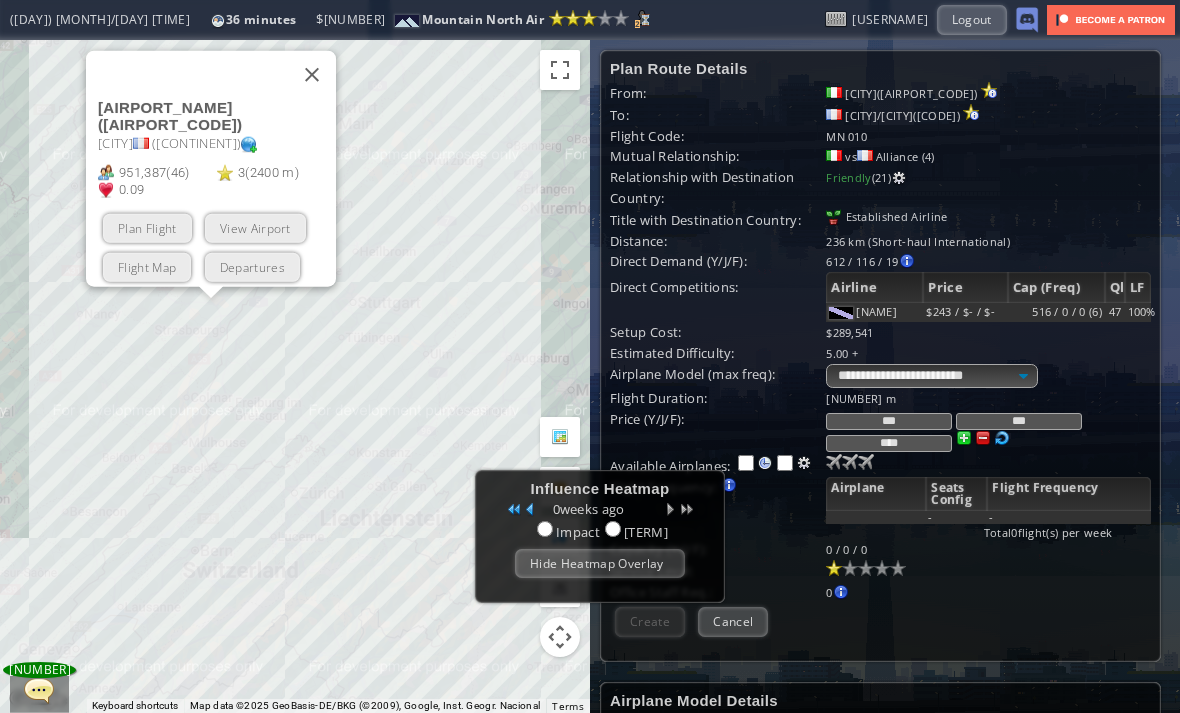 click on "Plan Flight" at bounding box center (147, 227) 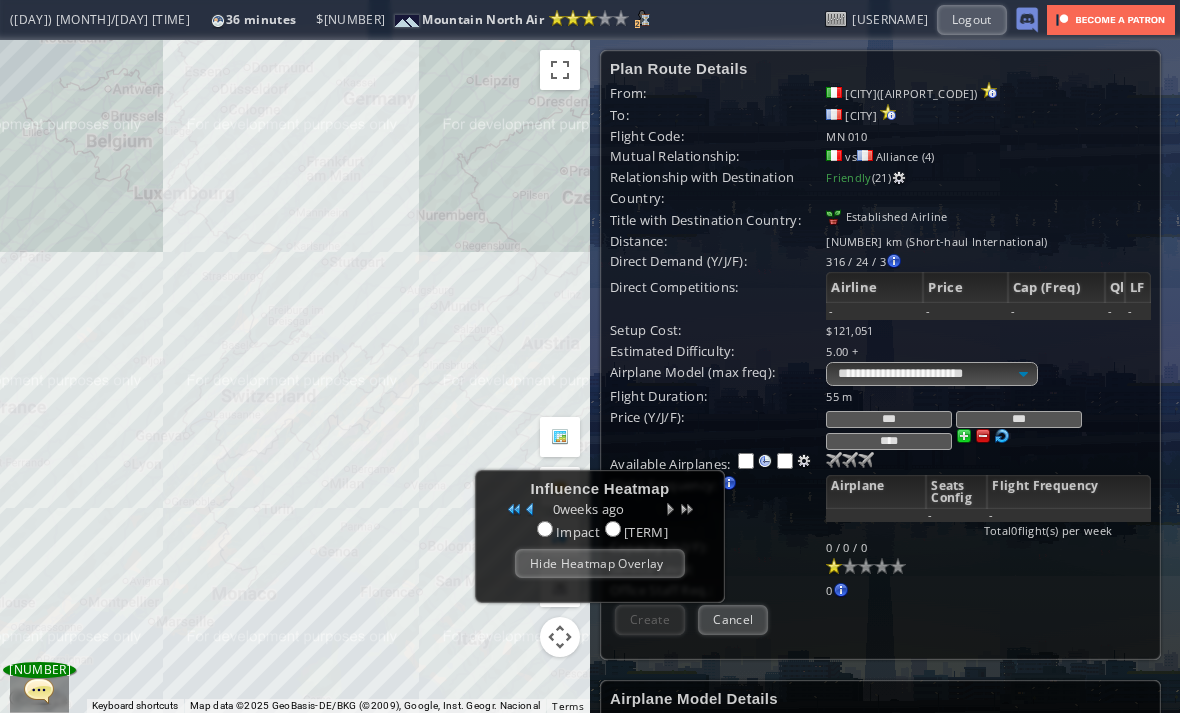 click on "Influence Heatmap
0  weeks ago
Impact
Trend
Hide Heatmap Overlay" at bounding box center [600, 536] 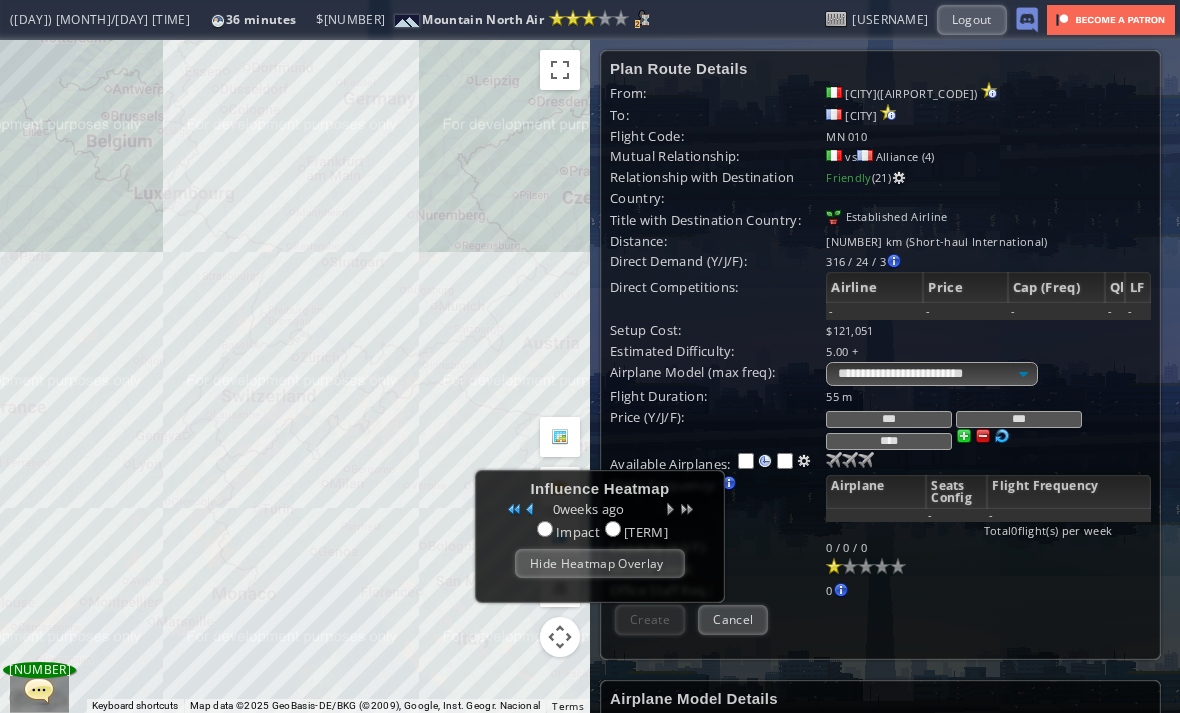 click on "Hide Heatmap Overlay" at bounding box center [600, 563] 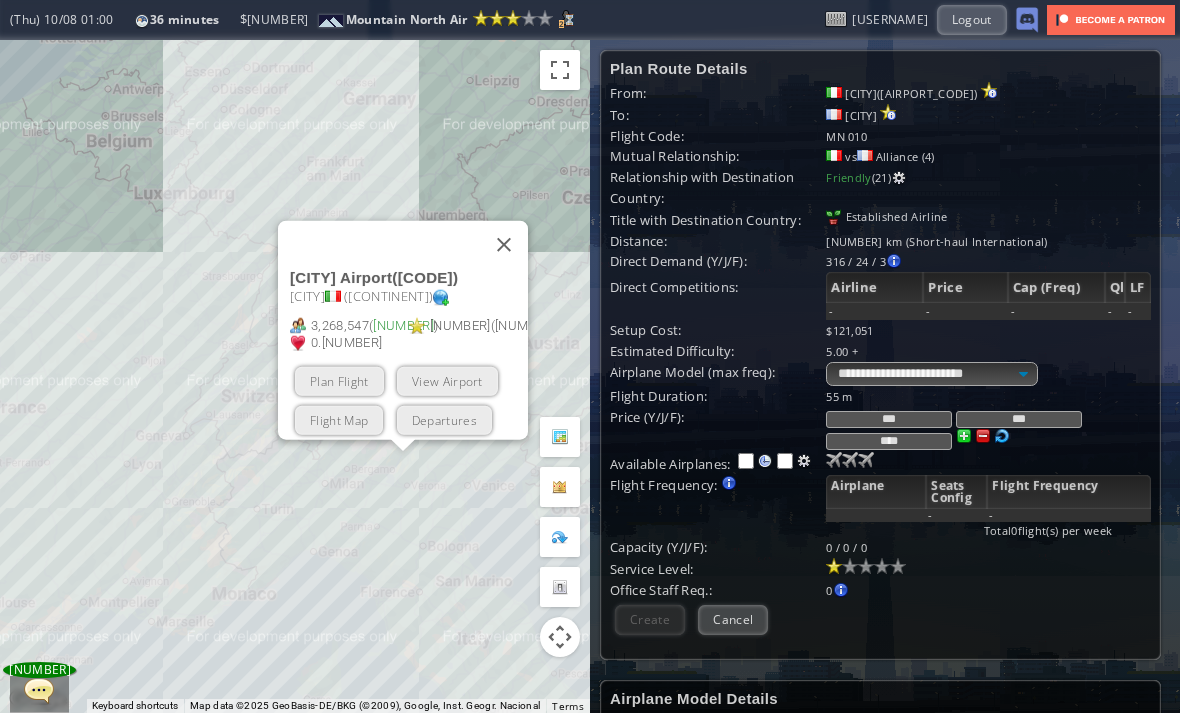 click at bounding box center (504, 244) 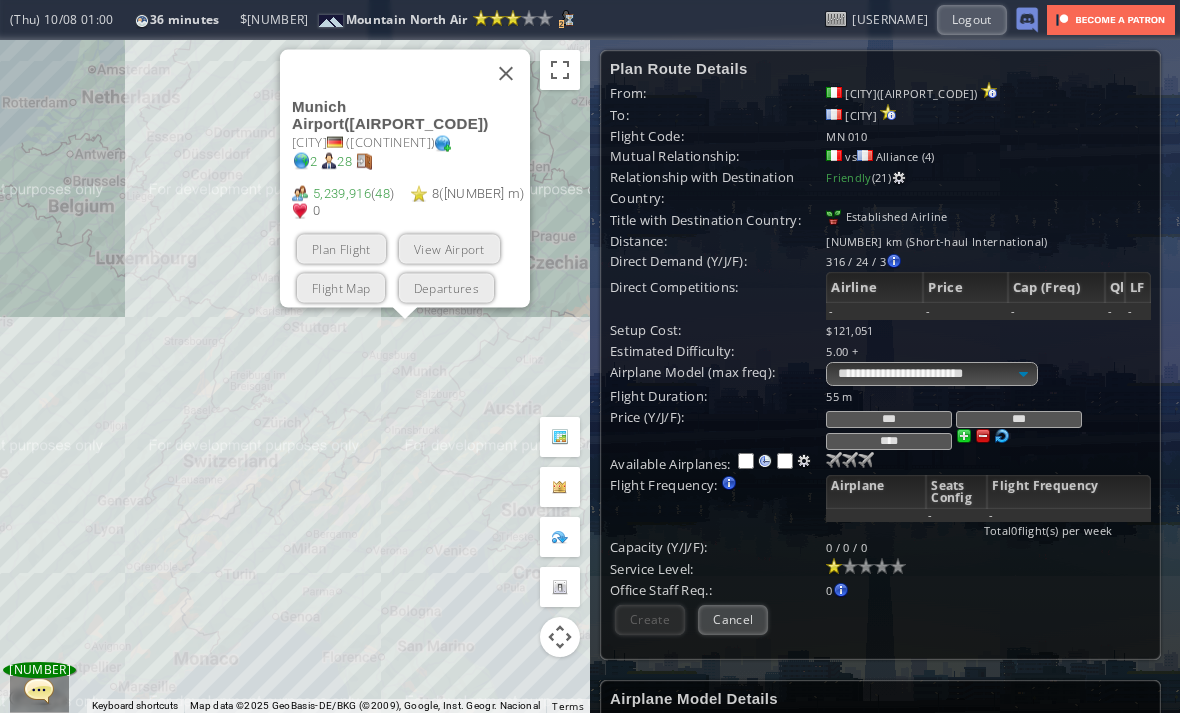 click on "Cancel" at bounding box center (733, 619) 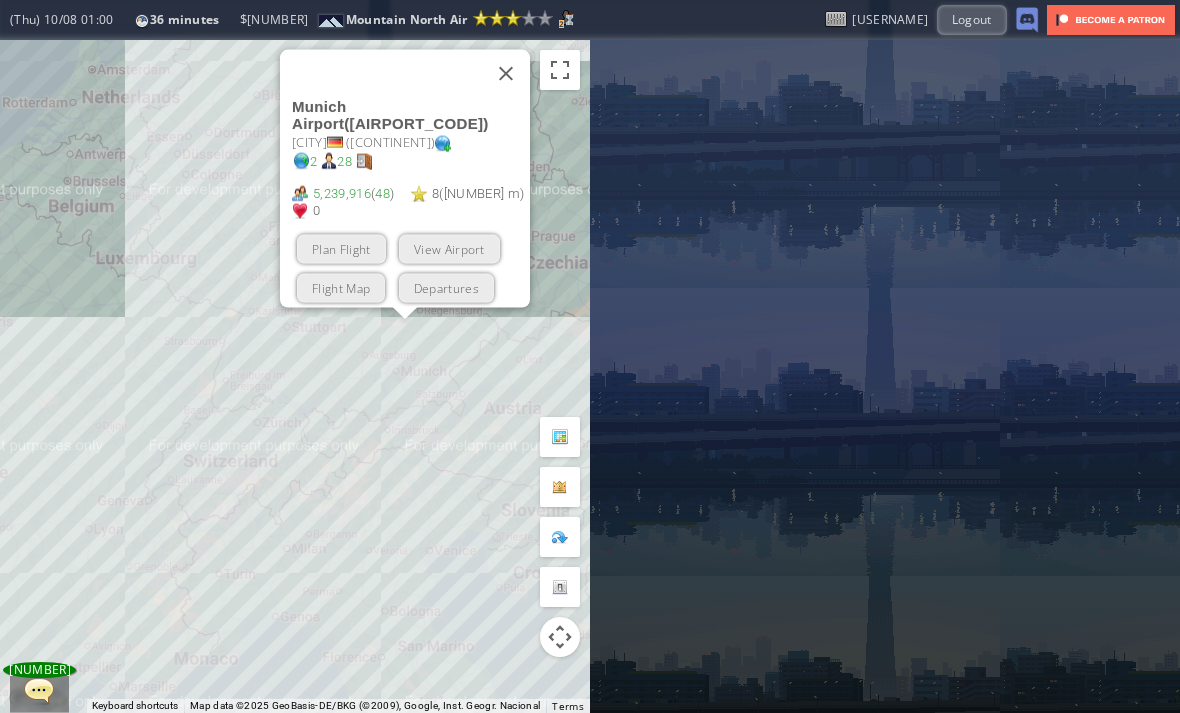 click at bounding box center (387, 73) 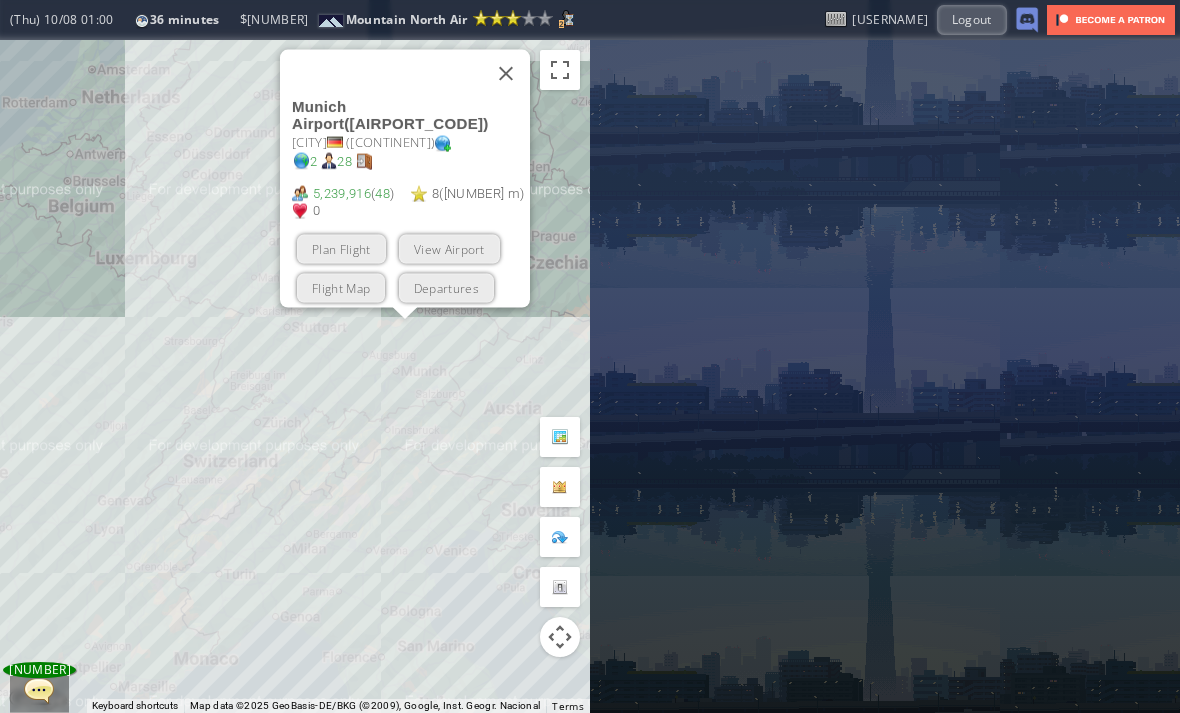 click at bounding box center [506, 73] 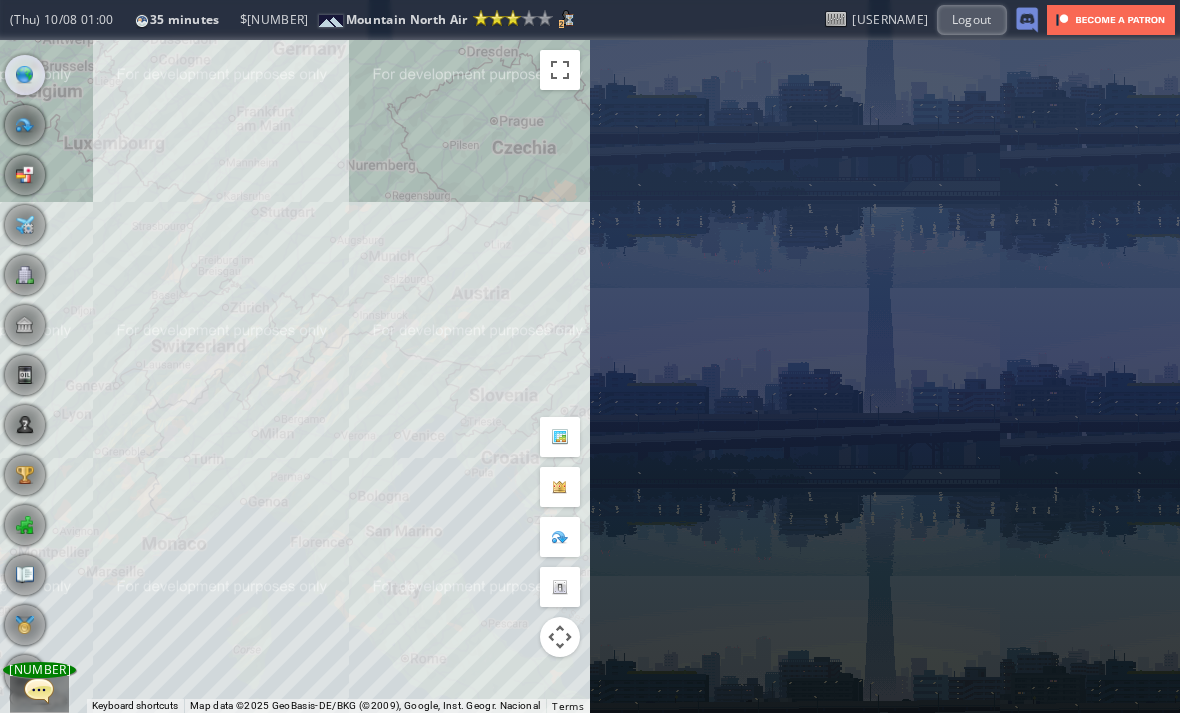 click at bounding box center [25, 325] 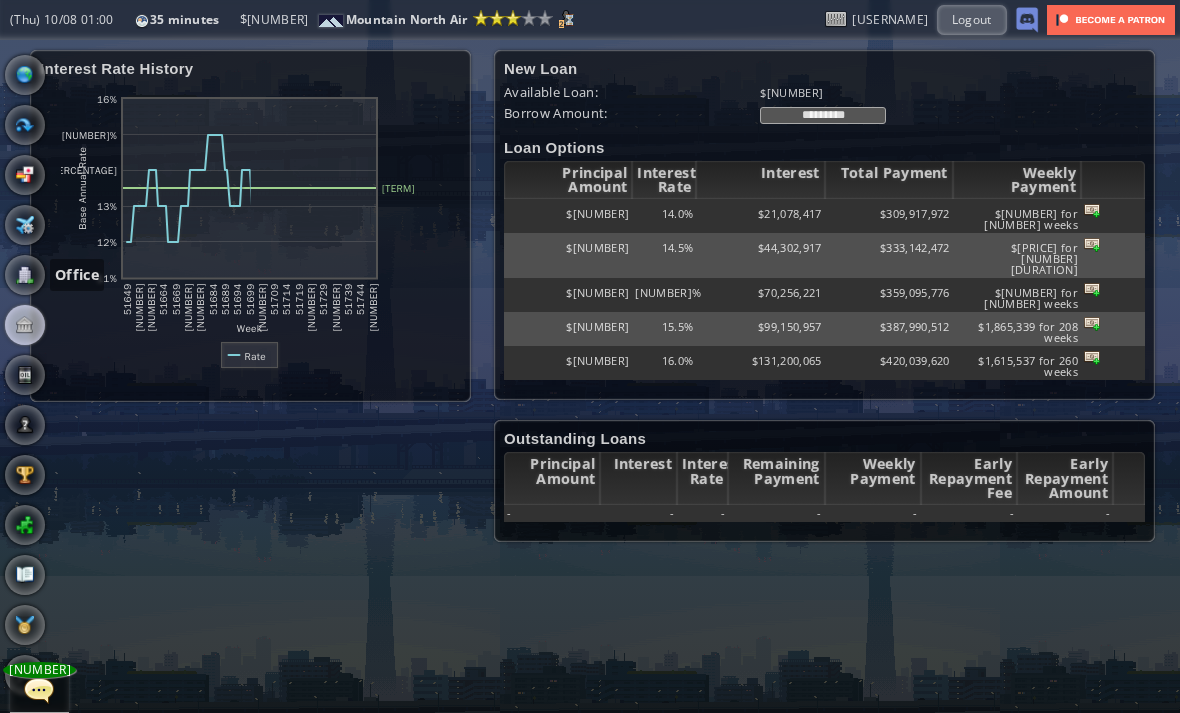 click at bounding box center (25, 275) 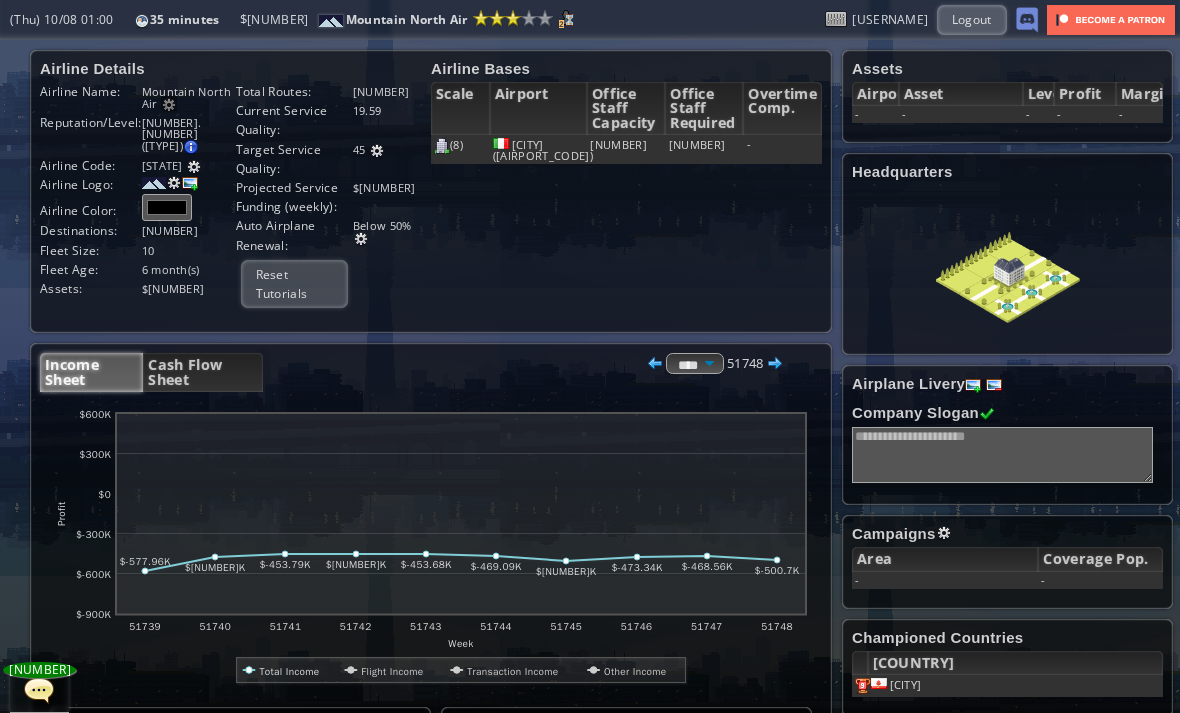 click on "Cash Flow Sheet" at bounding box center [202, 372] 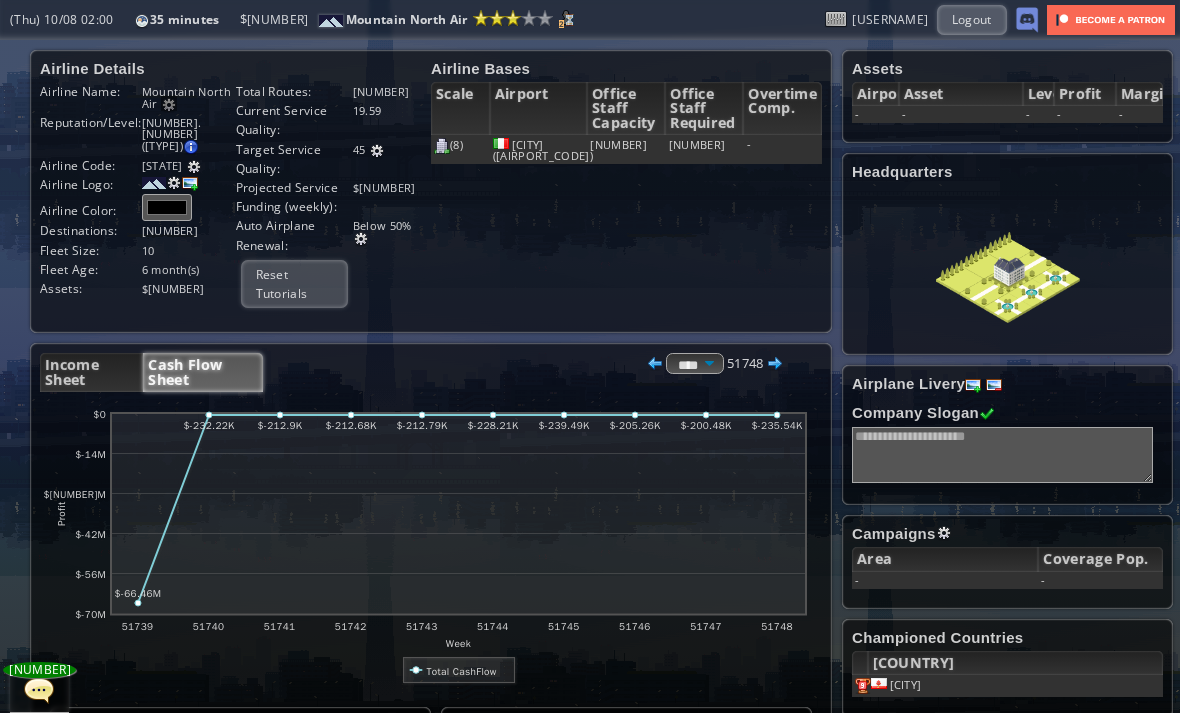 scroll, scrollTop: 0, scrollLeft: 0, axis: both 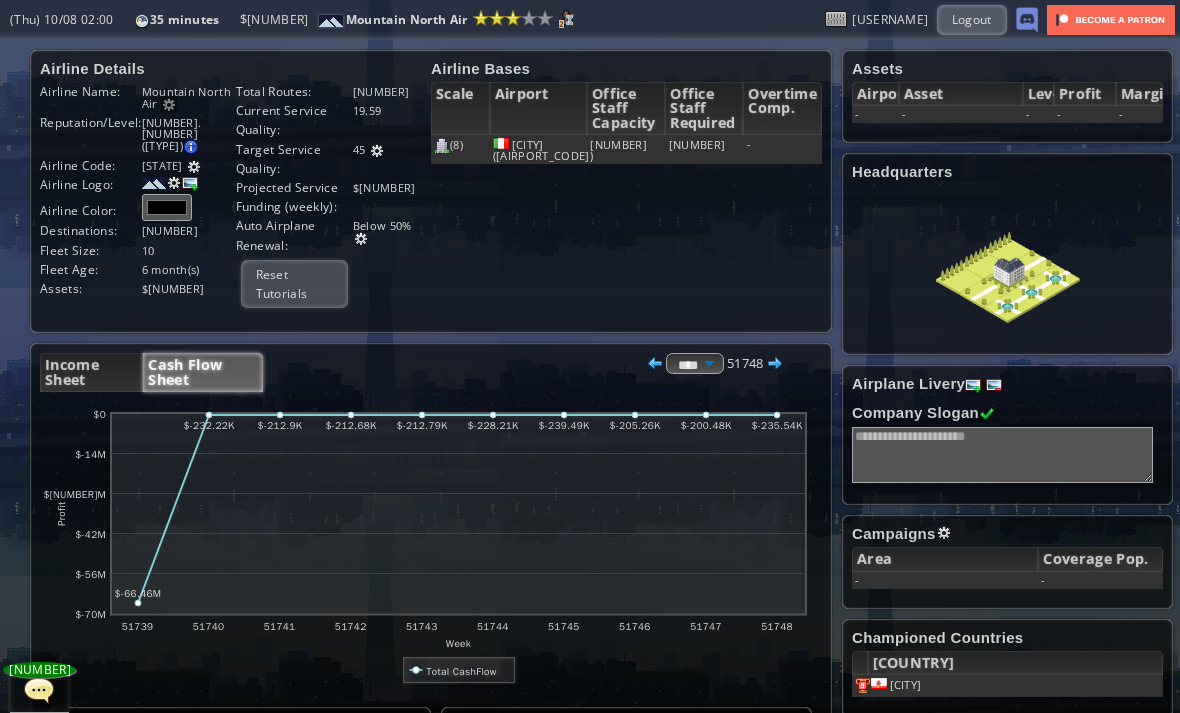 click on "Logout" at bounding box center [972, 19] 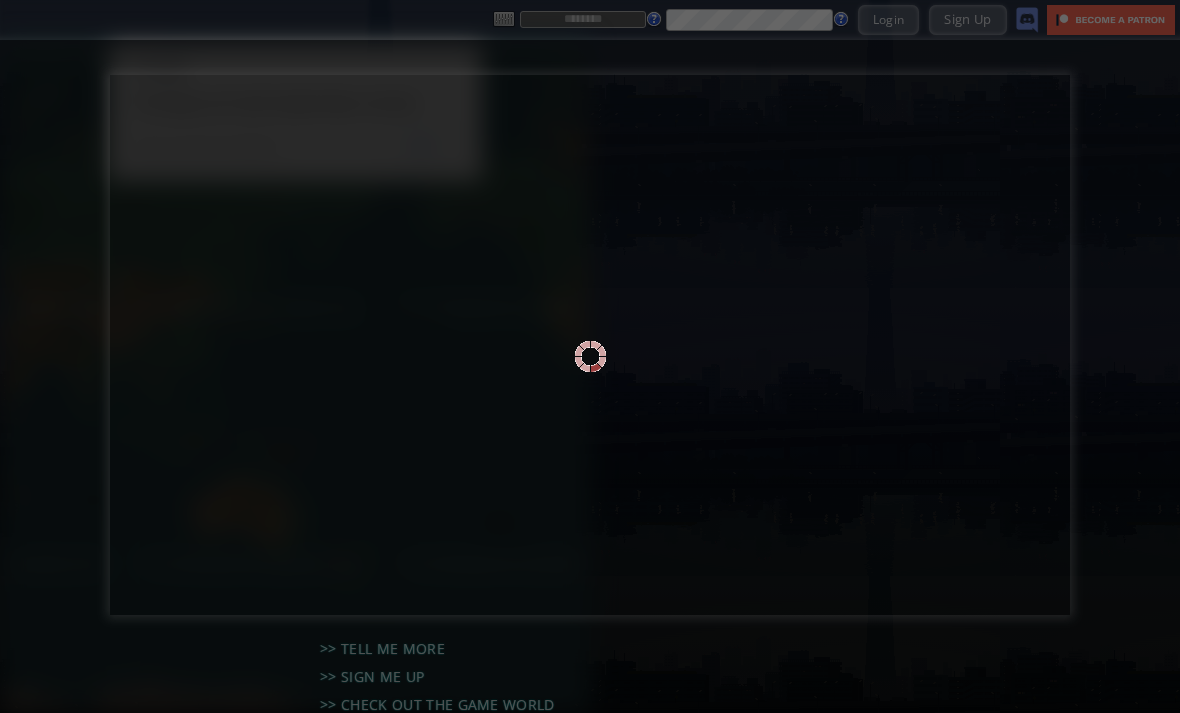 scroll, scrollTop: 0, scrollLeft: 0, axis: both 